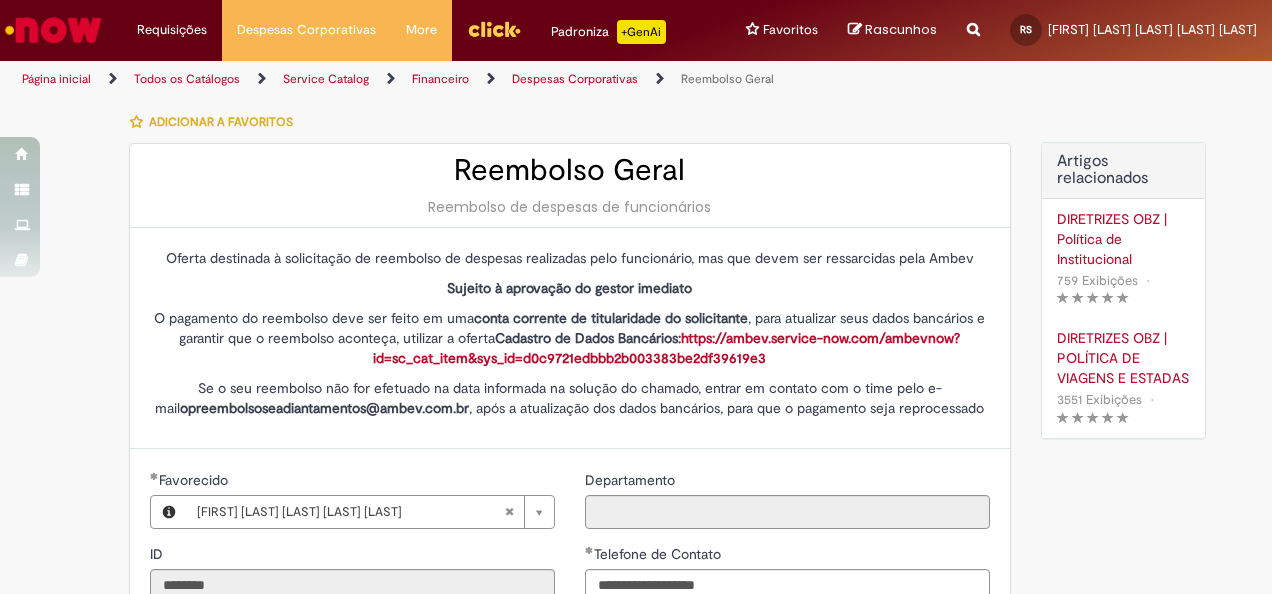 select on "*" 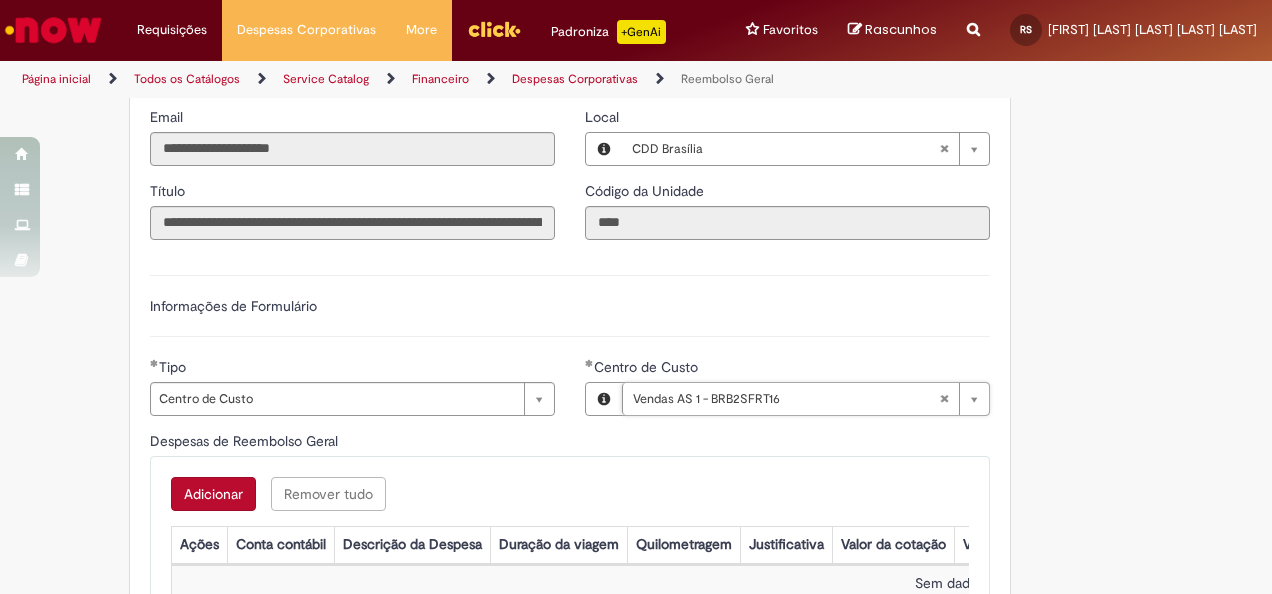 scroll, scrollTop: 587, scrollLeft: 0, axis: vertical 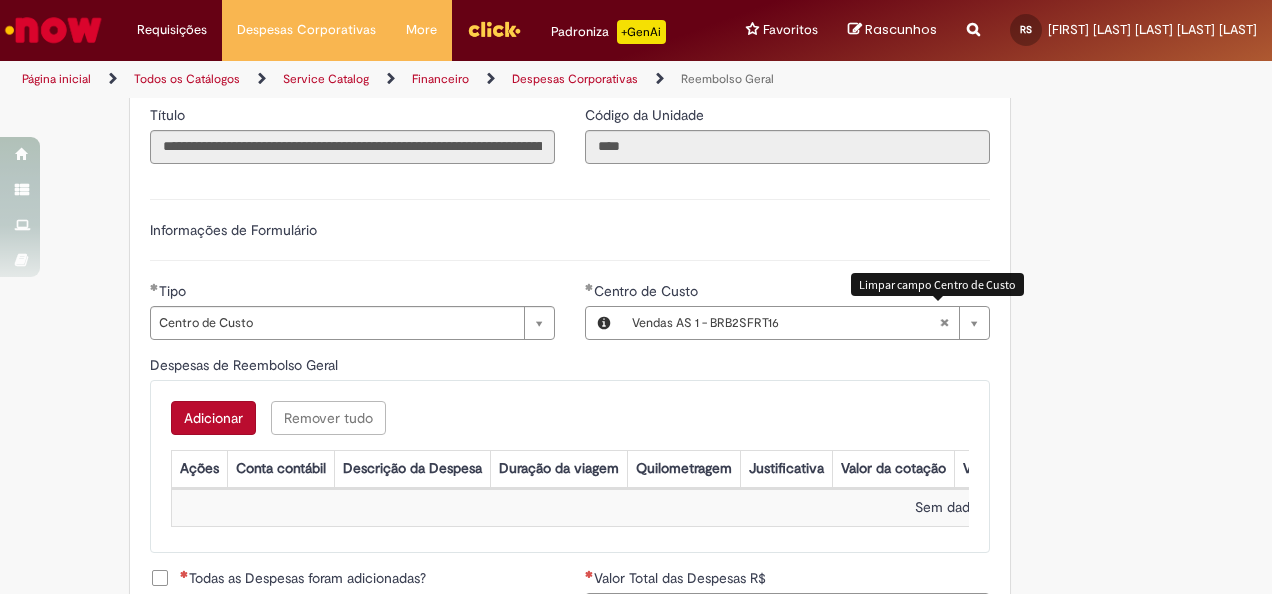 click at bounding box center (944, 323) 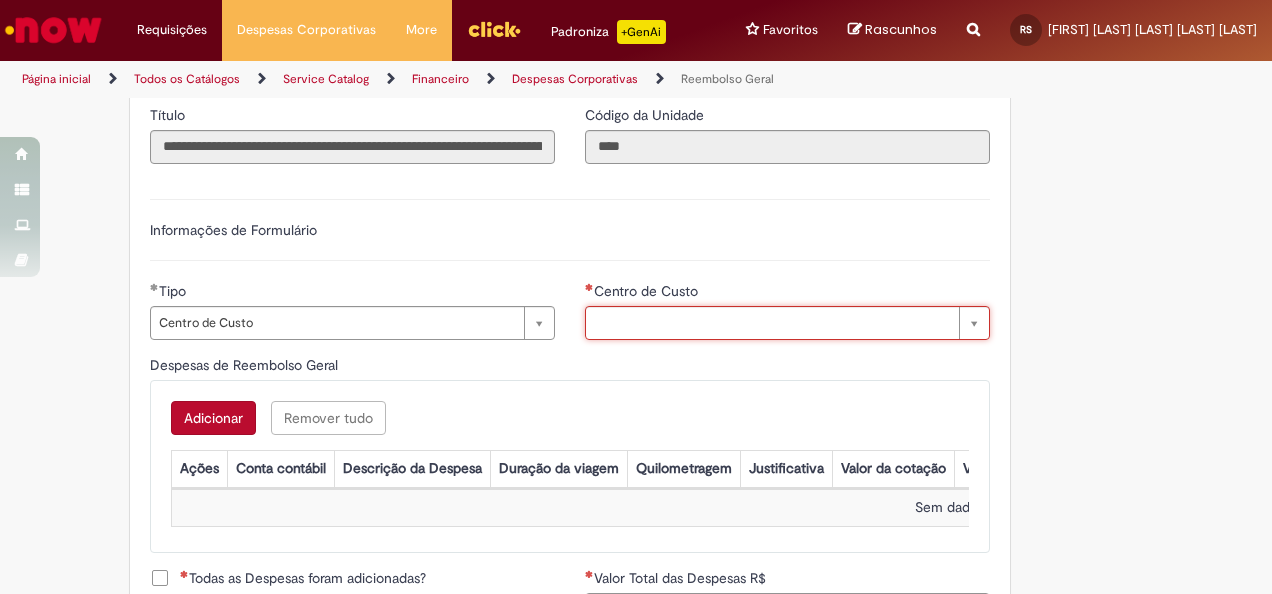 scroll, scrollTop: 0, scrollLeft: 0, axis: both 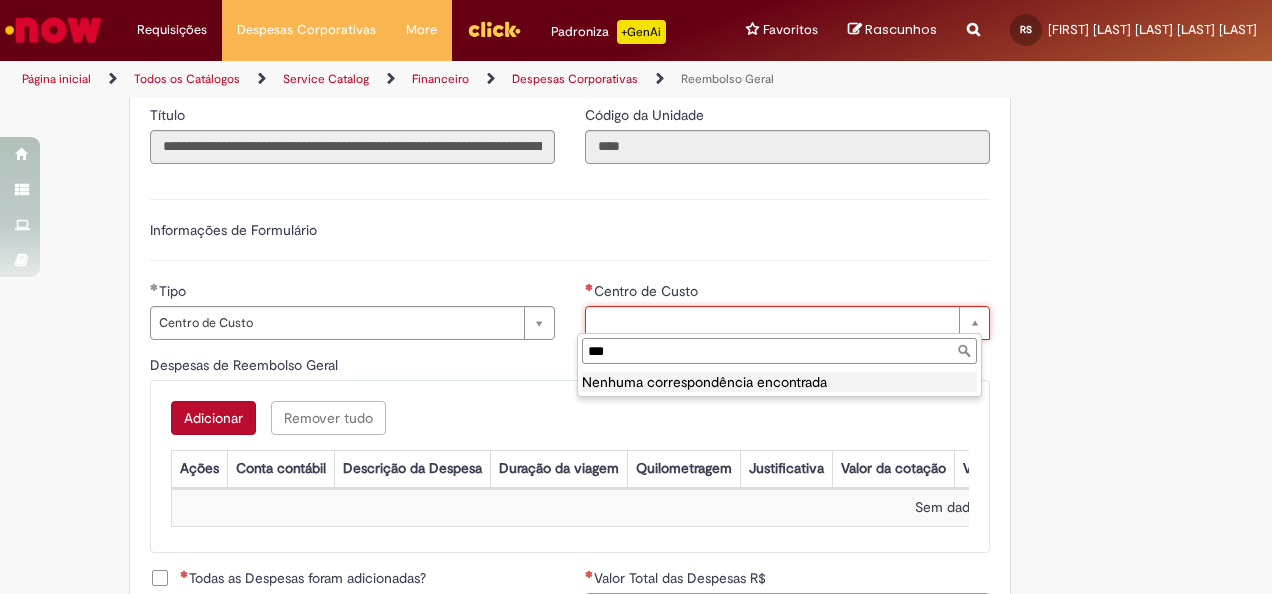 click on "***" at bounding box center (779, 351) 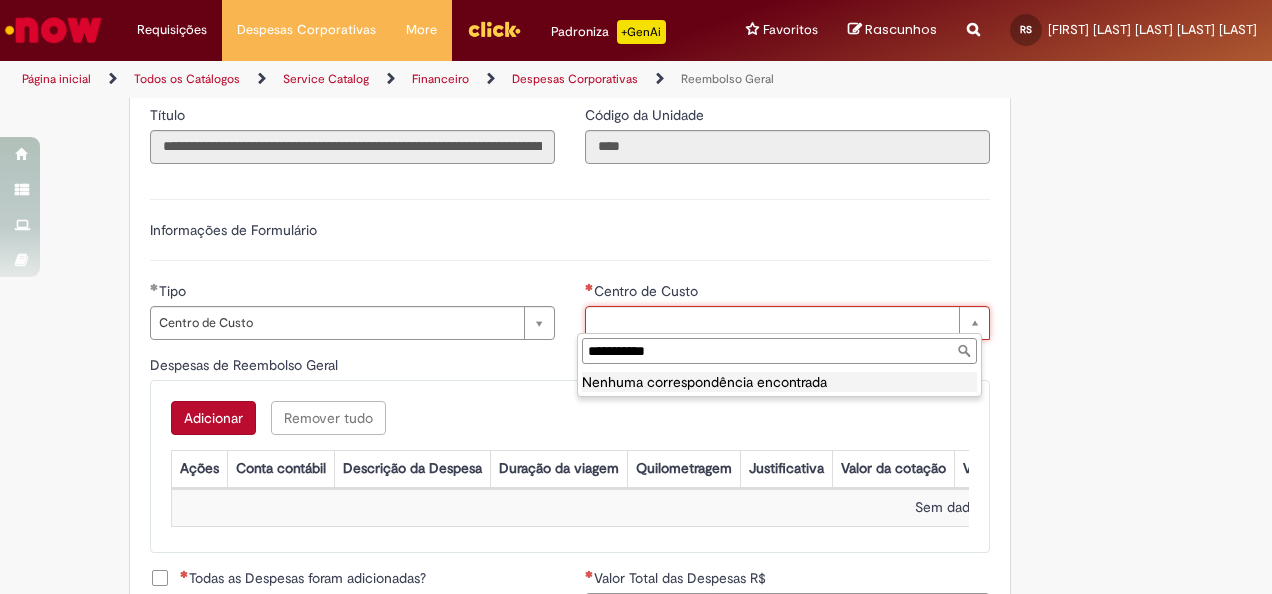 click on "**********" at bounding box center [779, 351] 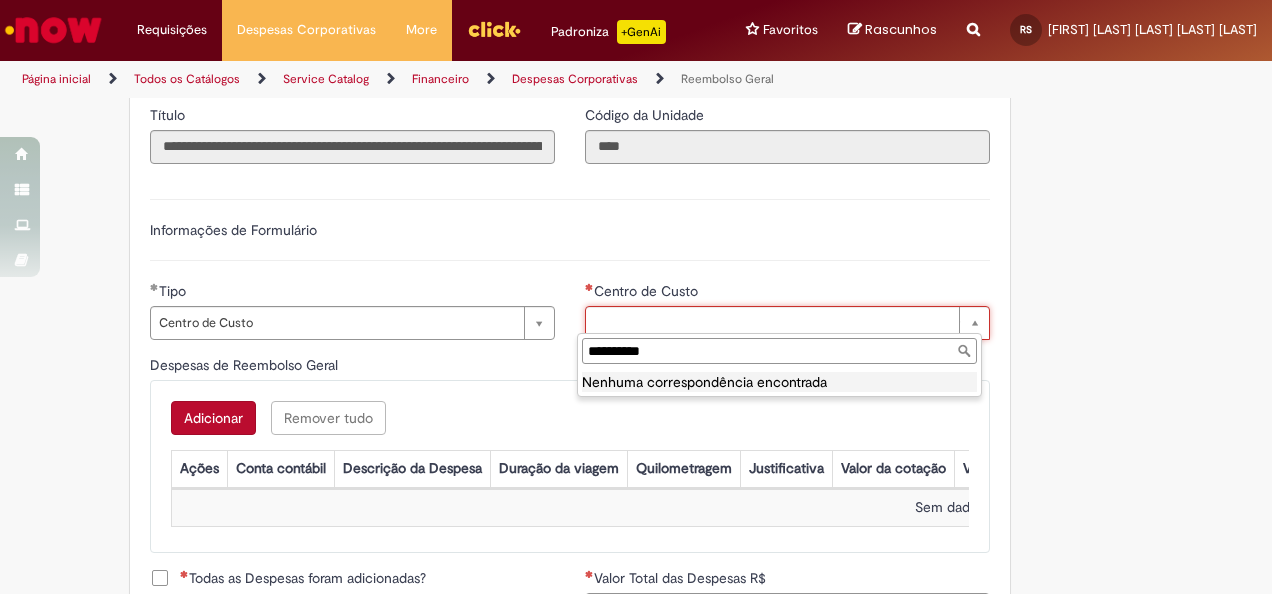 click on "**********" at bounding box center (779, 351) 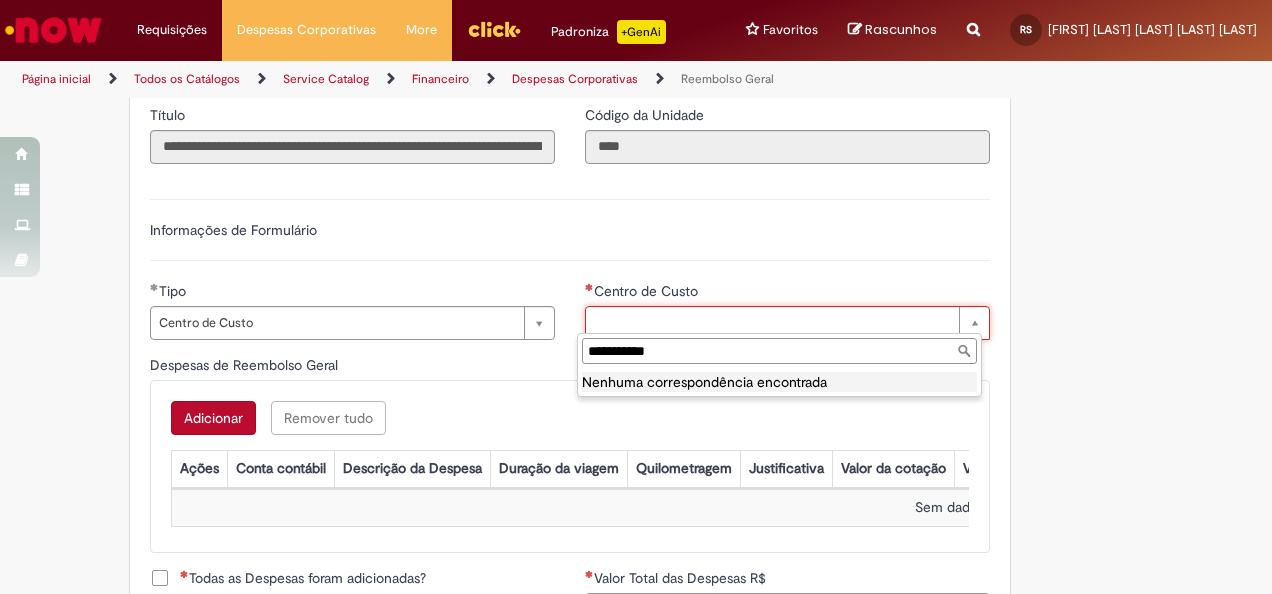 type on "**********" 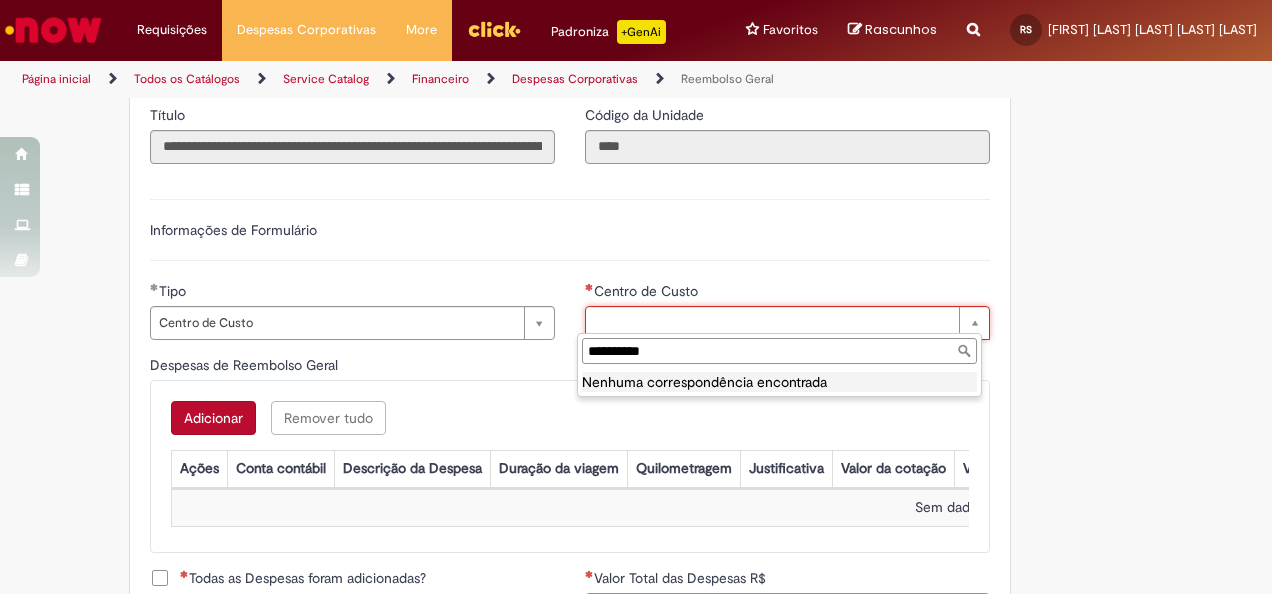click on "**********" at bounding box center [779, 351] 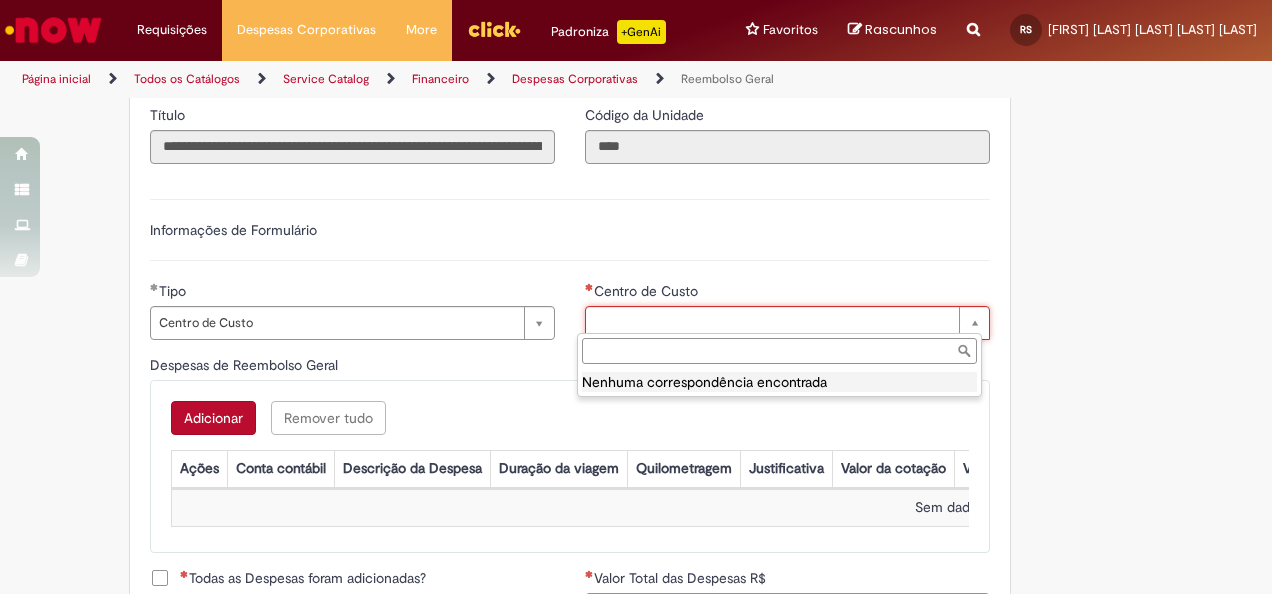 click on "Centro de Custo" at bounding box center (779, 351) 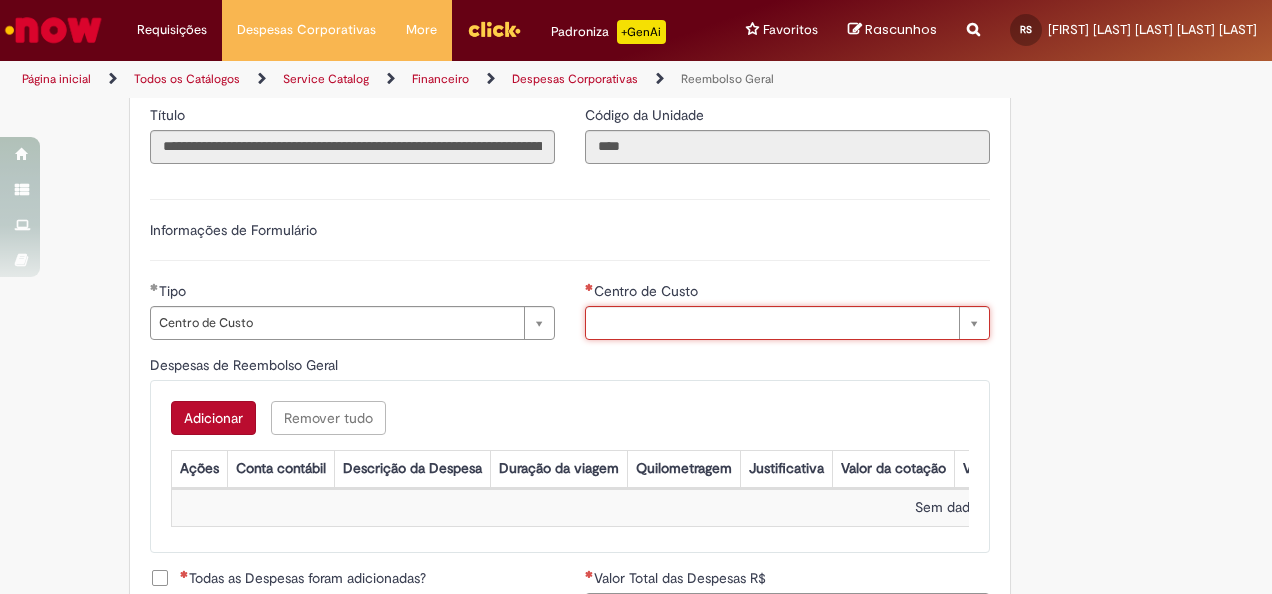 type 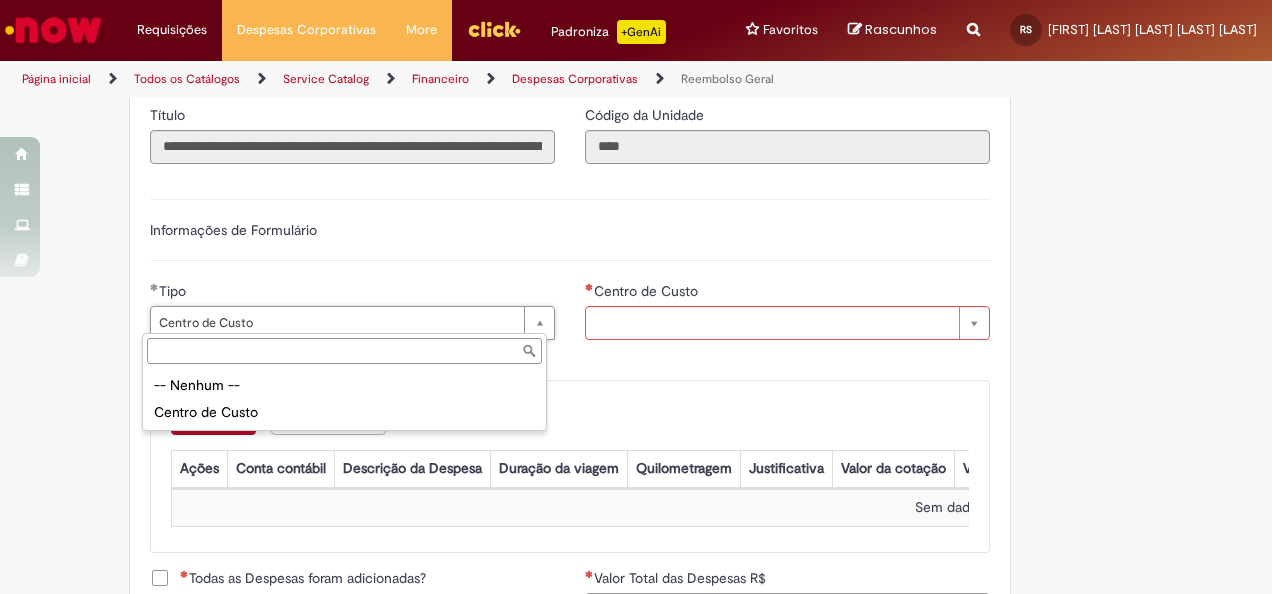 click on "Tipo" at bounding box center [344, 351] 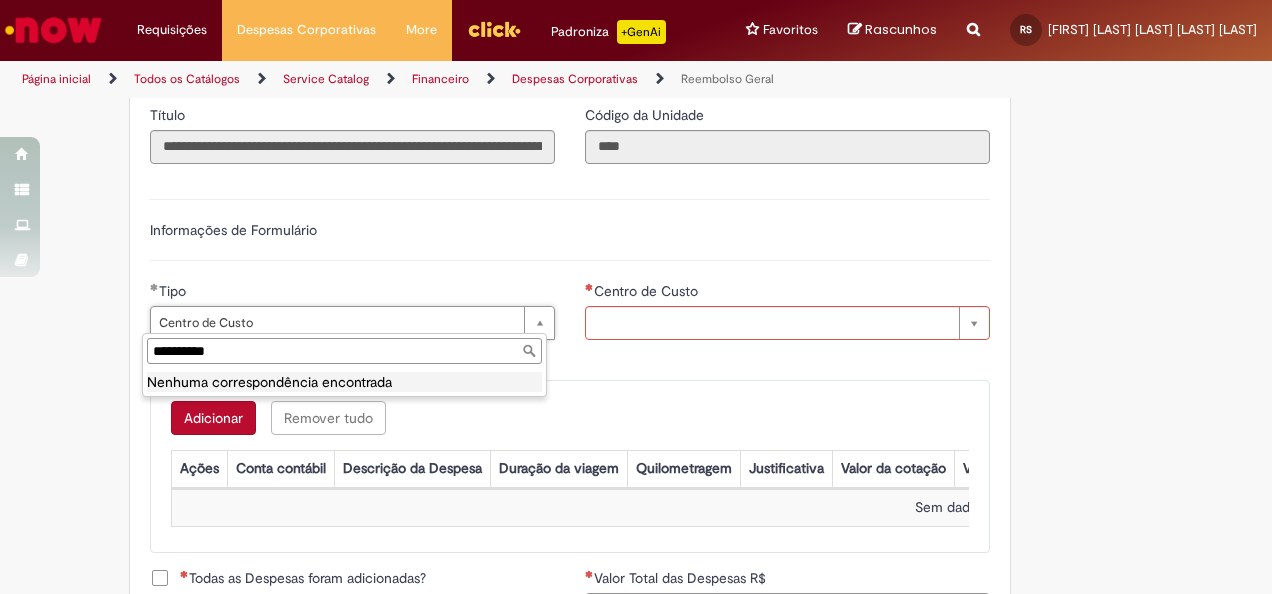 type on "**********" 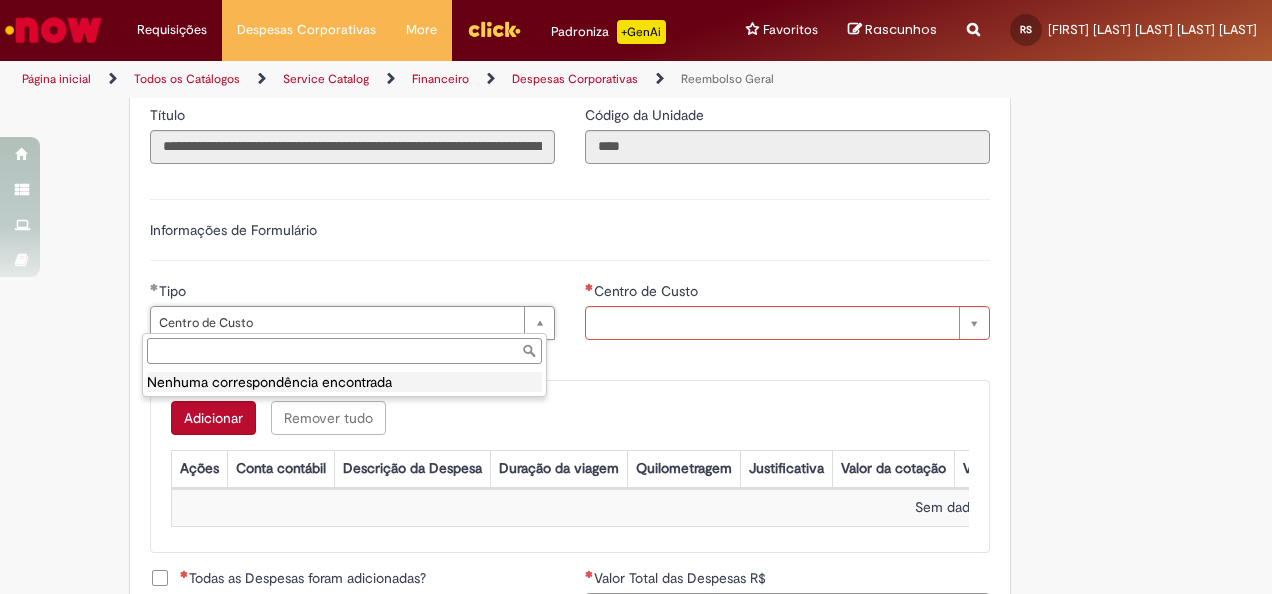 scroll, scrollTop: 0, scrollLeft: 102, axis: horizontal 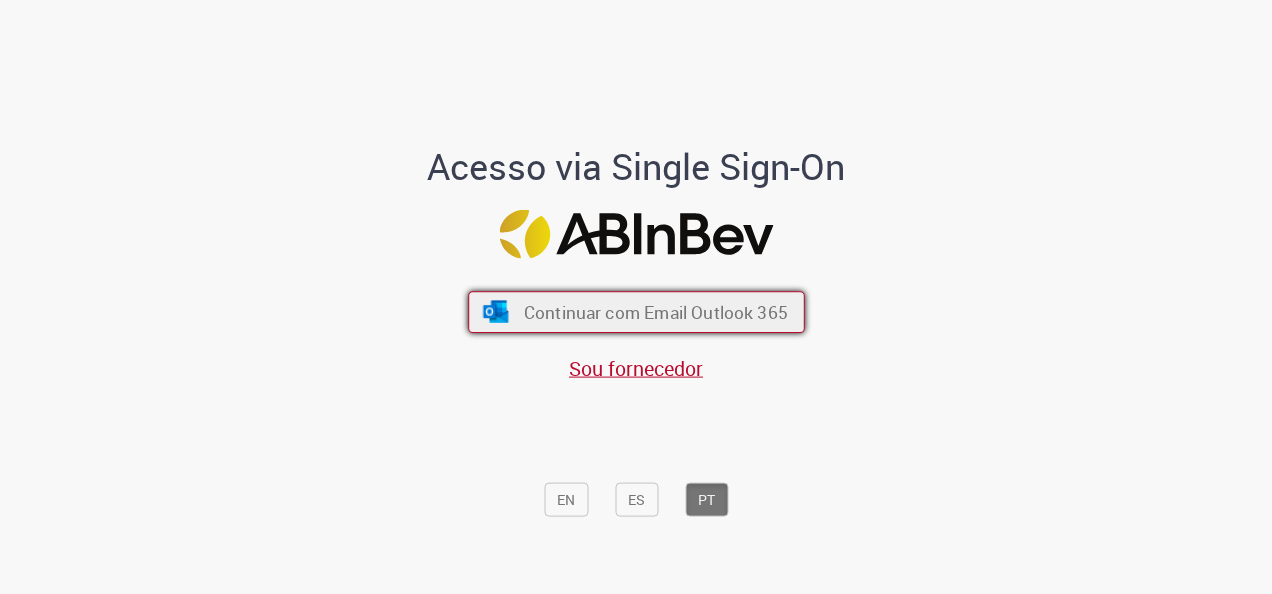 click on "Continuar com Email Outlook 365" at bounding box center [636, 312] 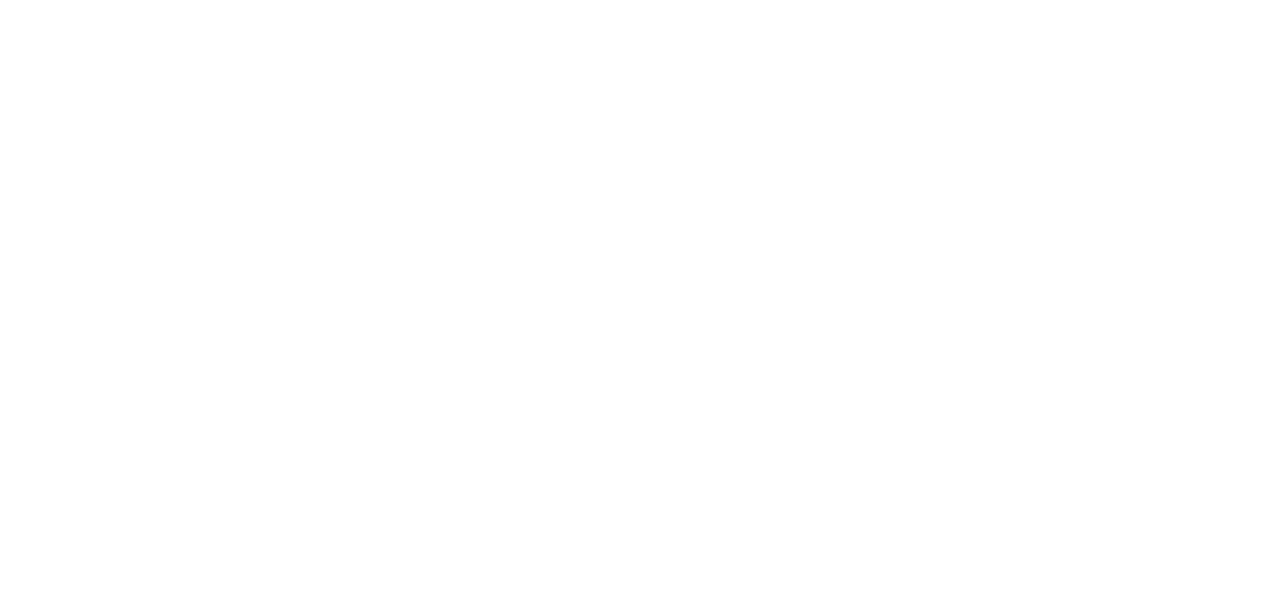 scroll, scrollTop: 0, scrollLeft: 0, axis: both 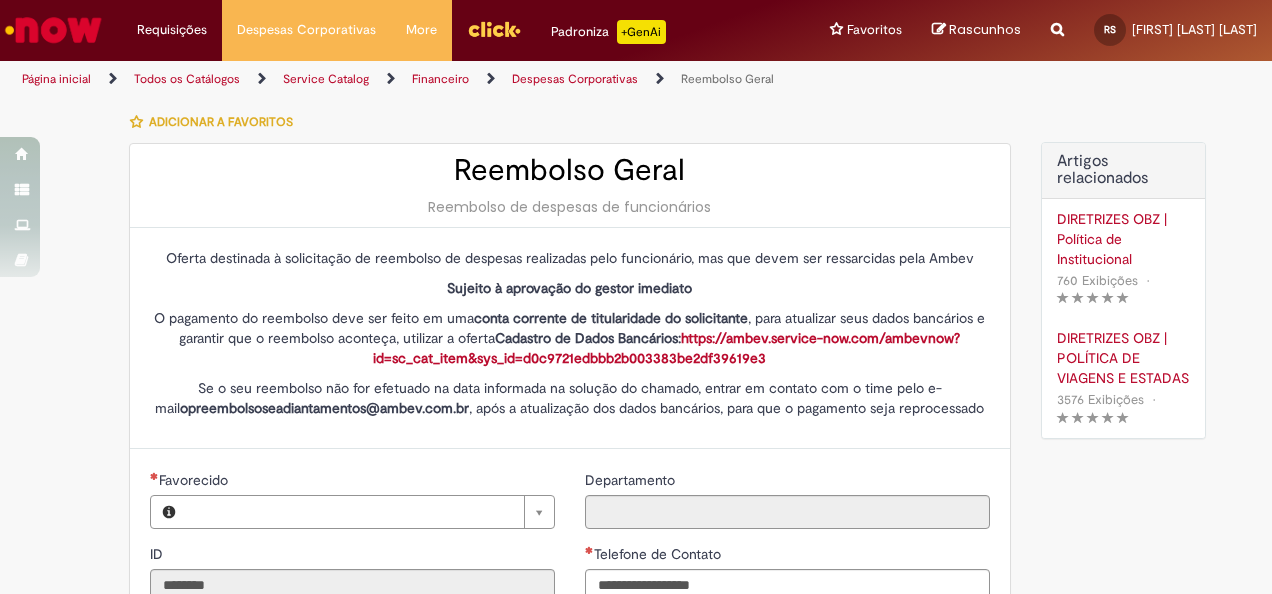 type on "**********" 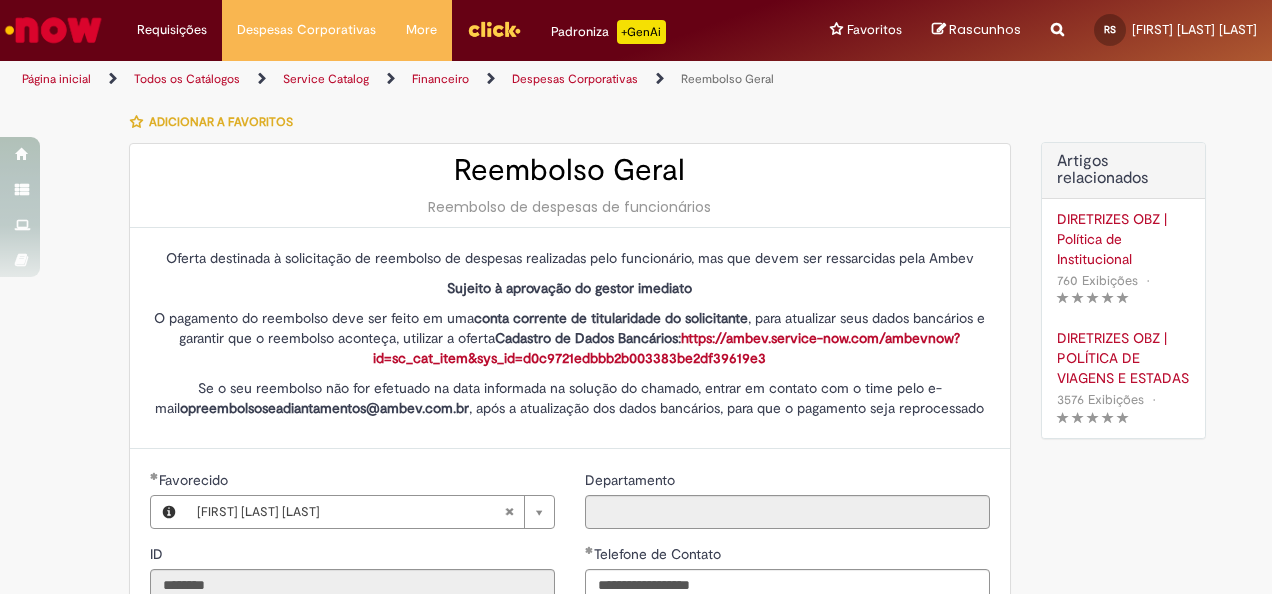 type on "**********" 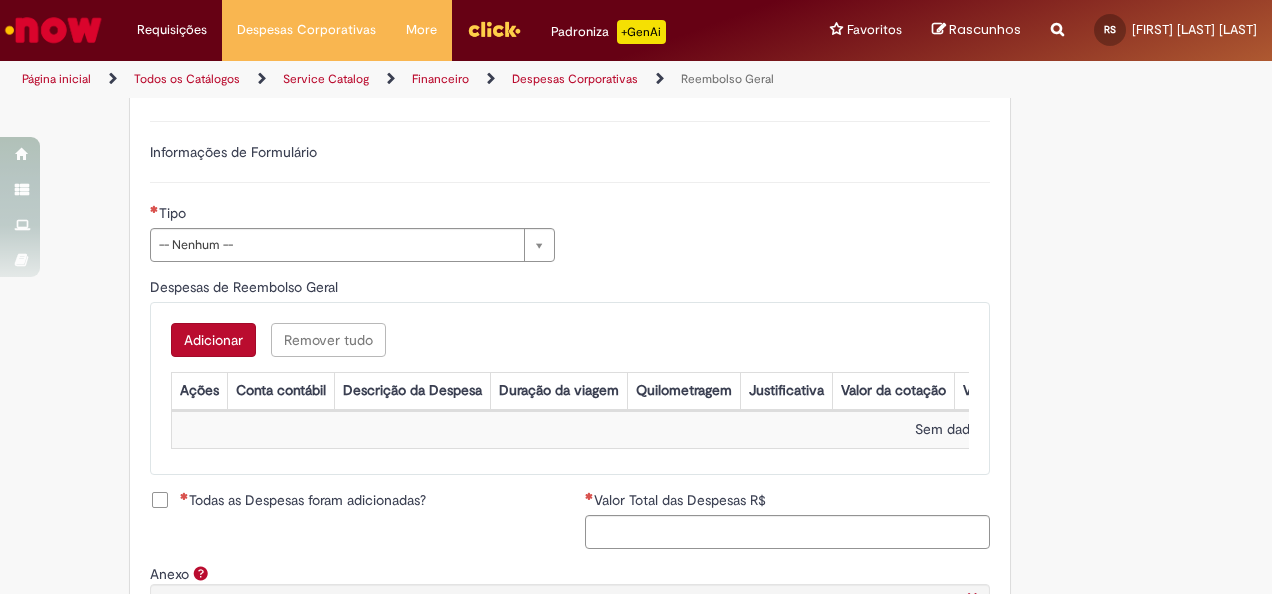 scroll, scrollTop: 653, scrollLeft: 0, axis: vertical 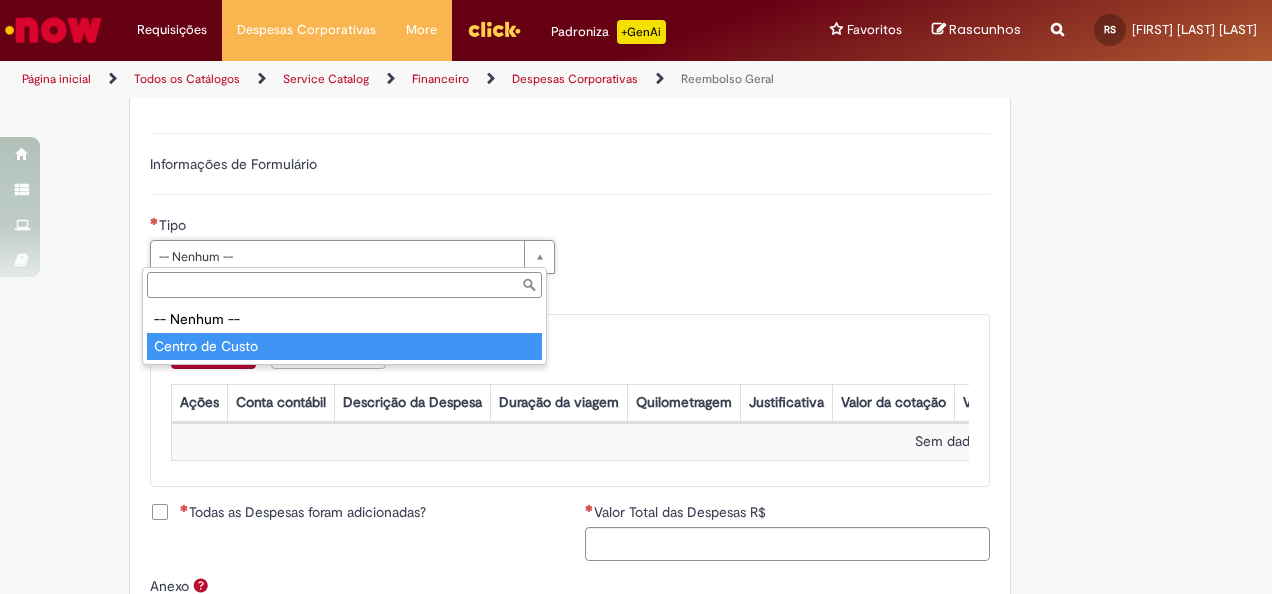 type on "**********" 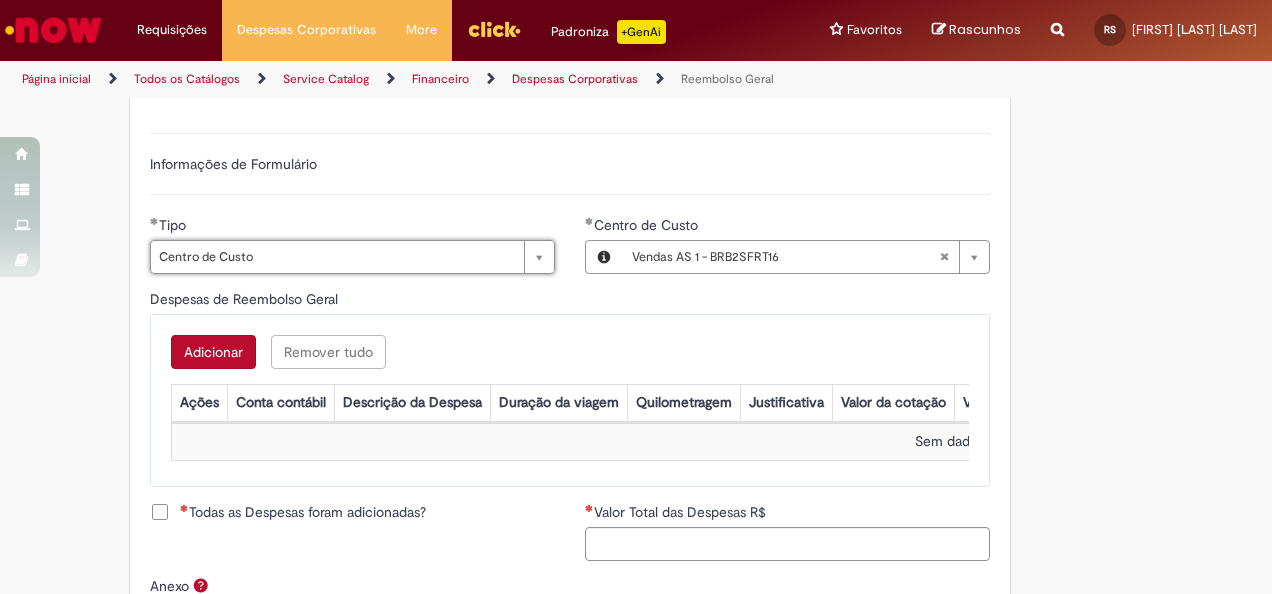 type 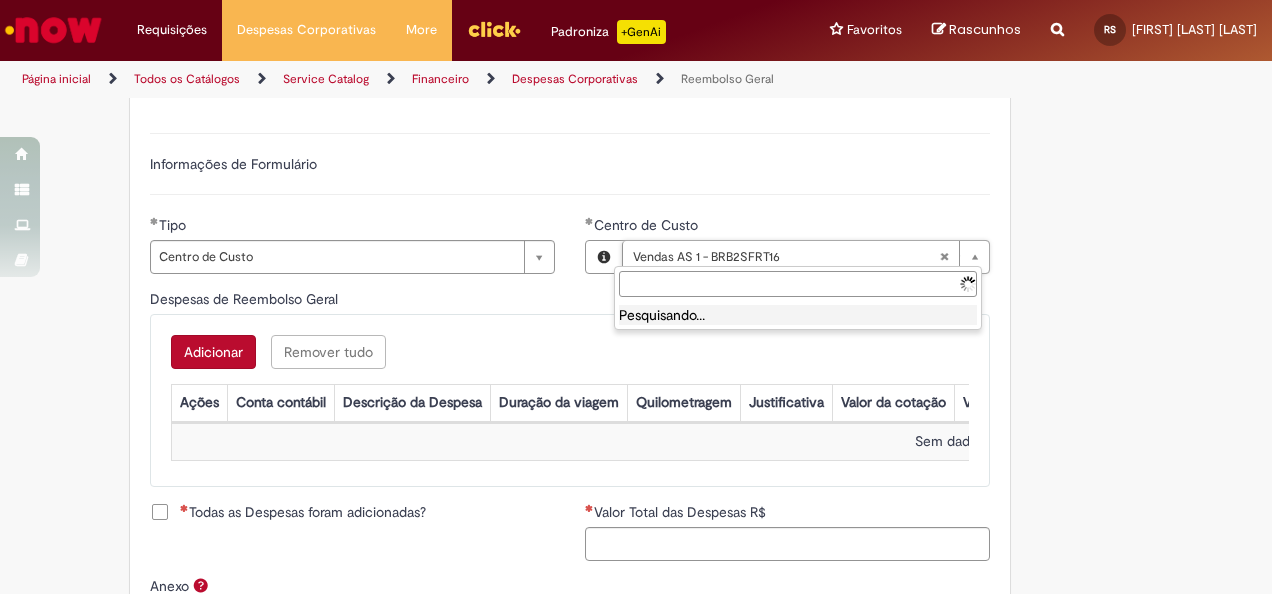type on "**********" 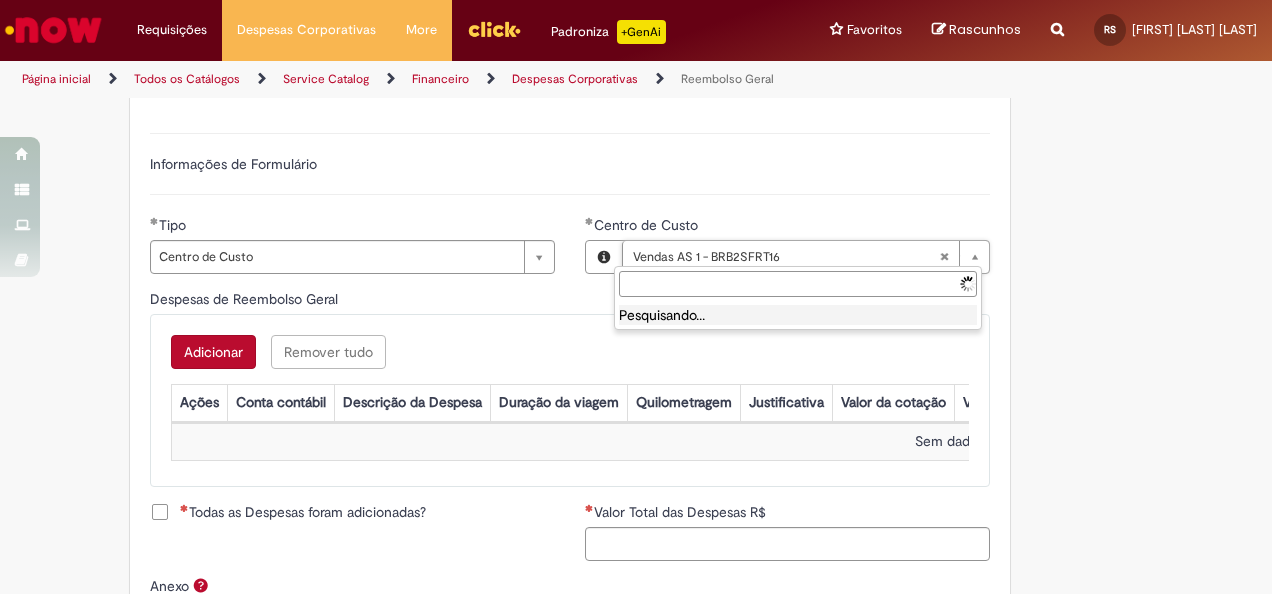 scroll, scrollTop: 0, scrollLeft: 164, axis: horizontal 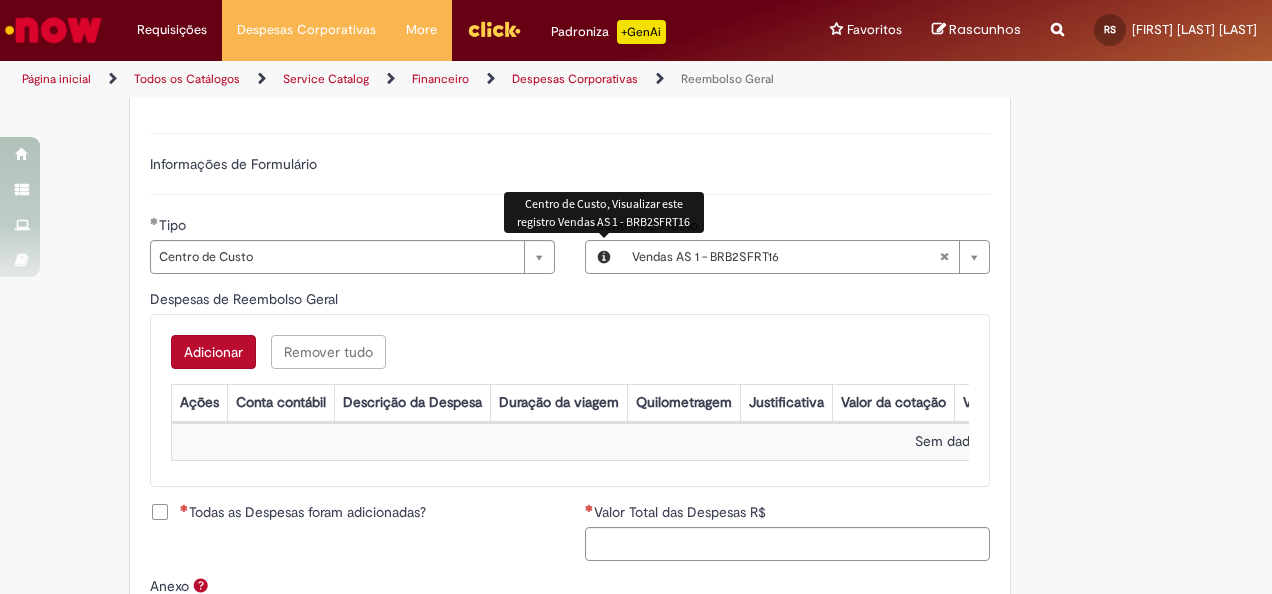 click at bounding box center (604, 257) 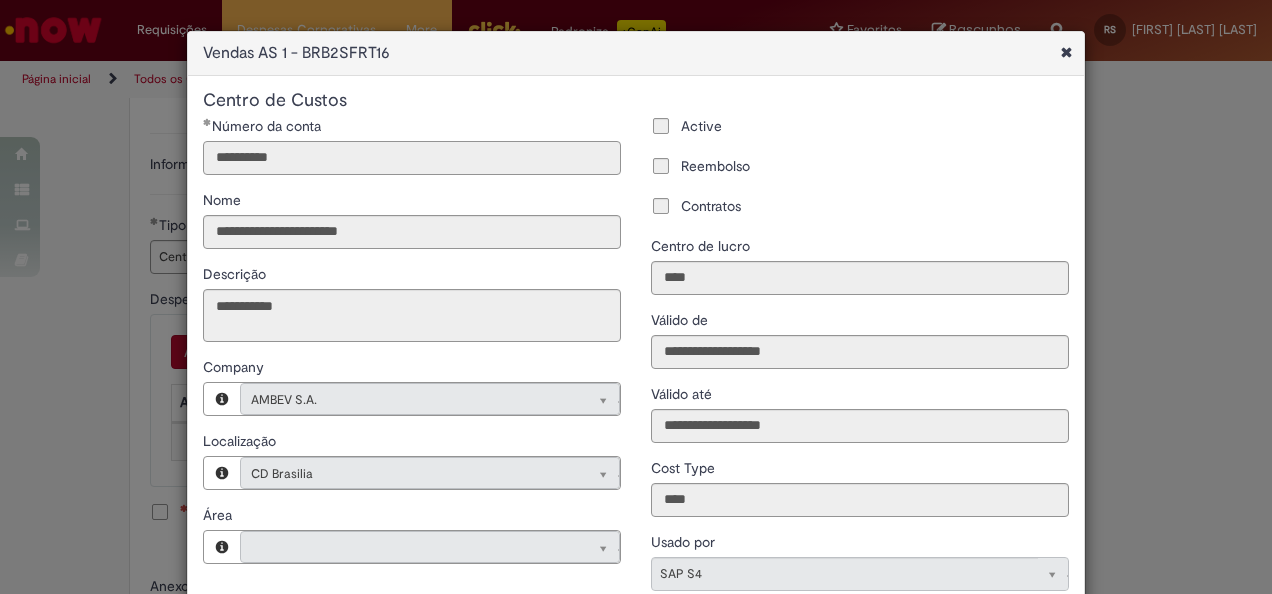 click on "**********" at bounding box center [412, 158] 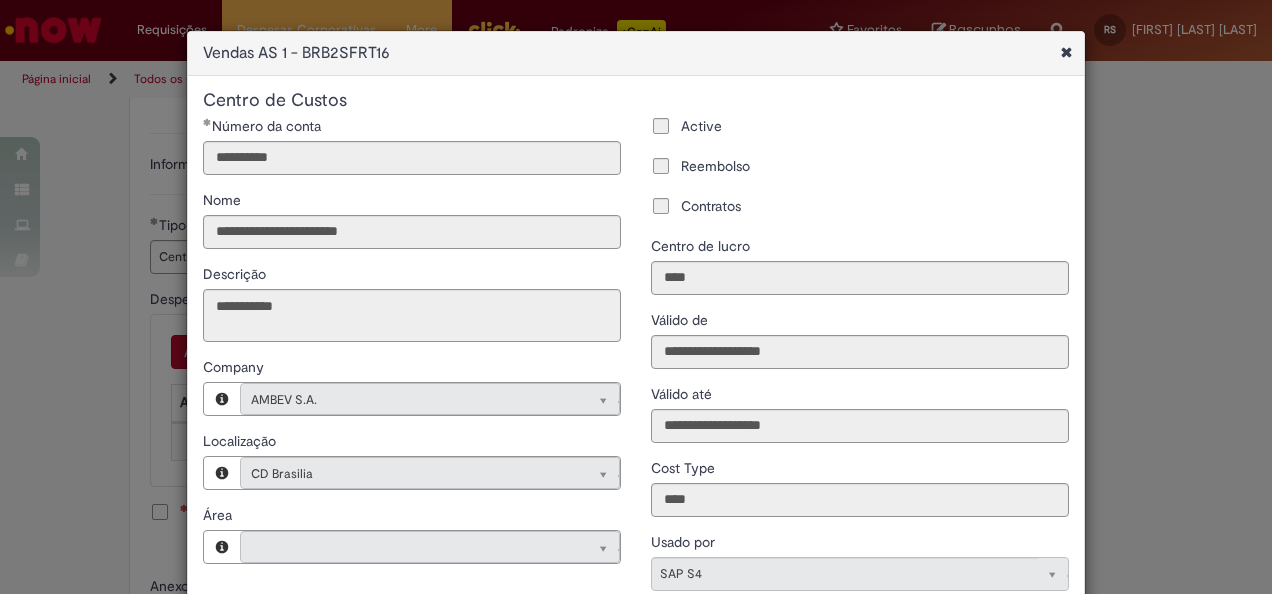 click on "Reembolso" at bounding box center [715, 166] 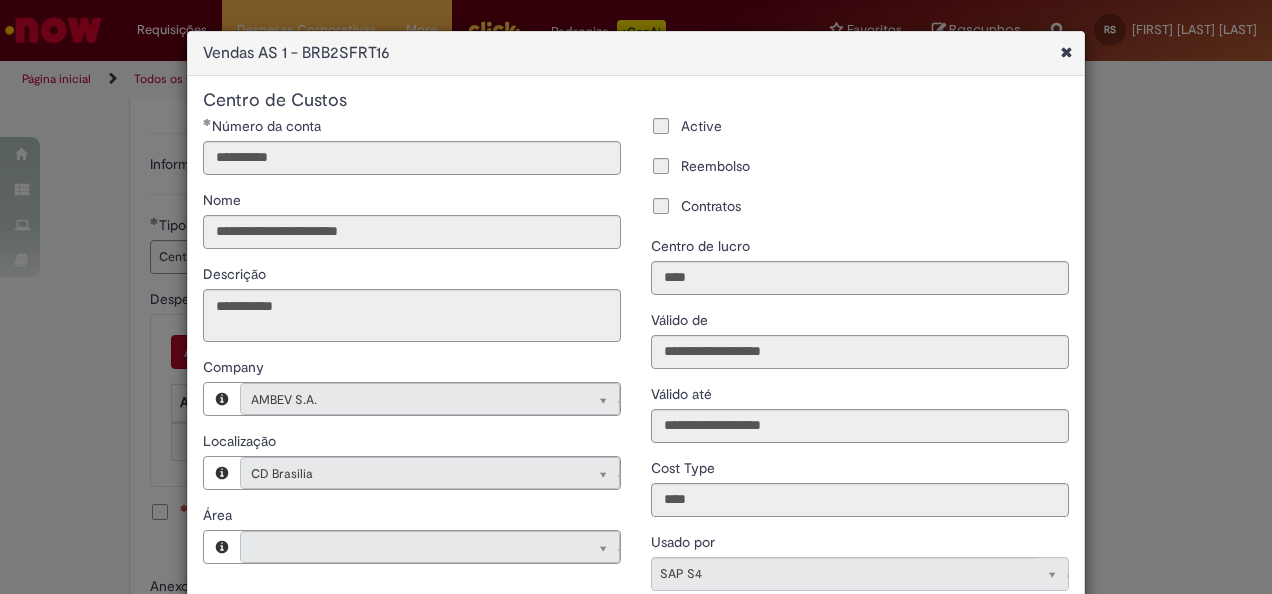 click on "Active" at bounding box center (701, 126) 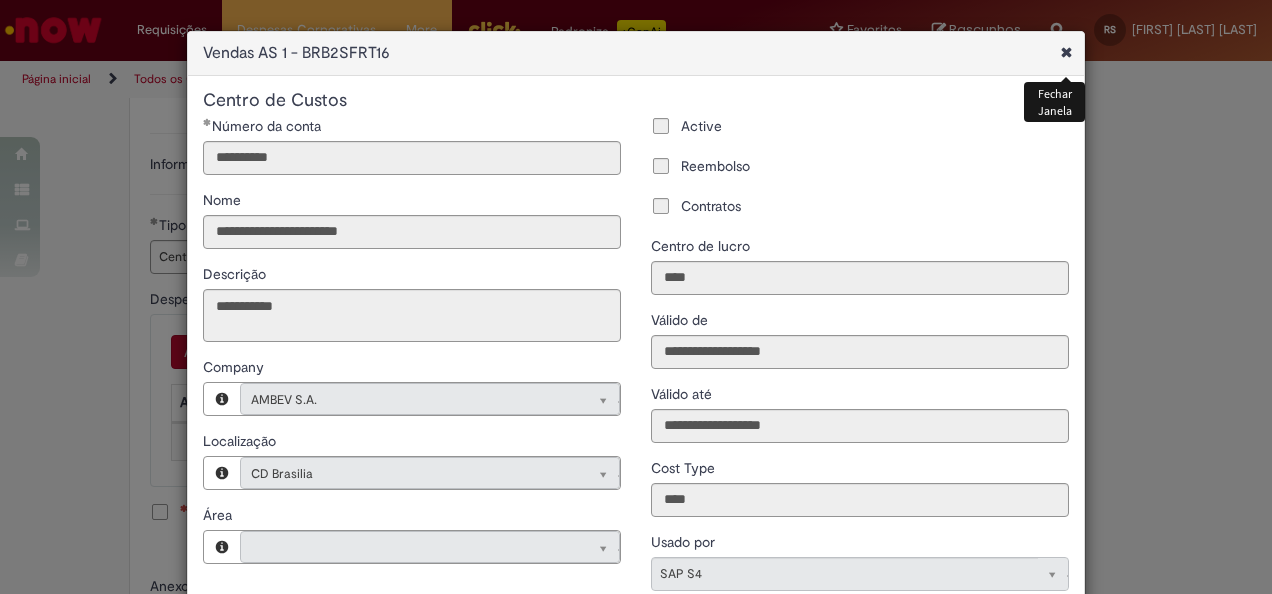 click at bounding box center (1066, 52) 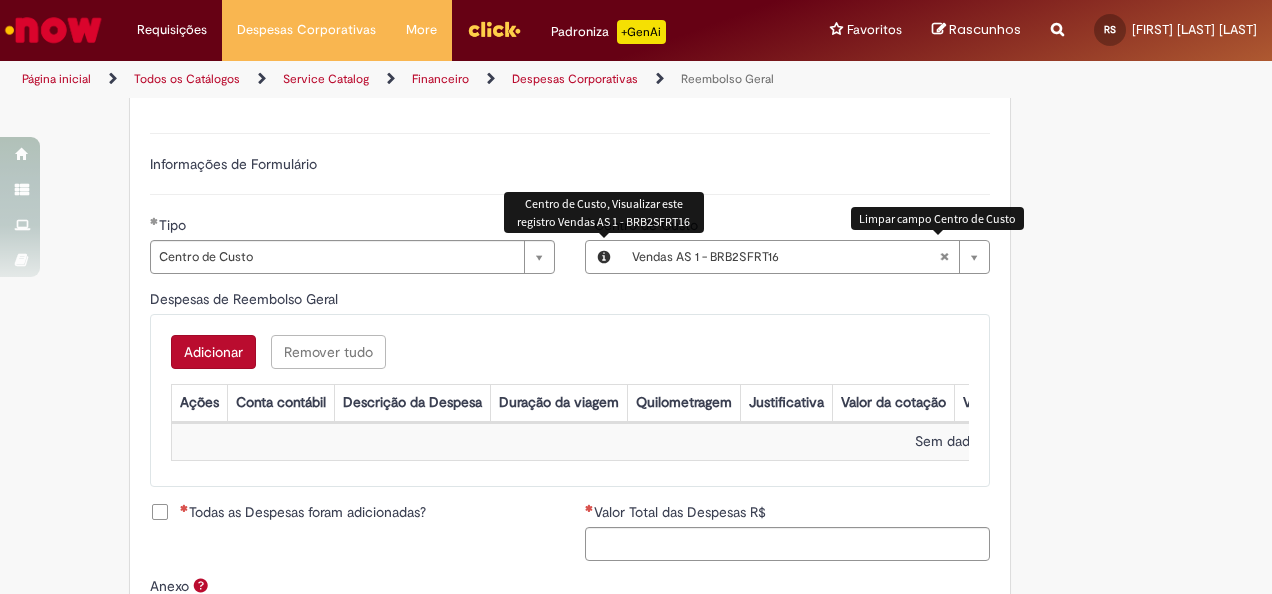 click at bounding box center [944, 257] 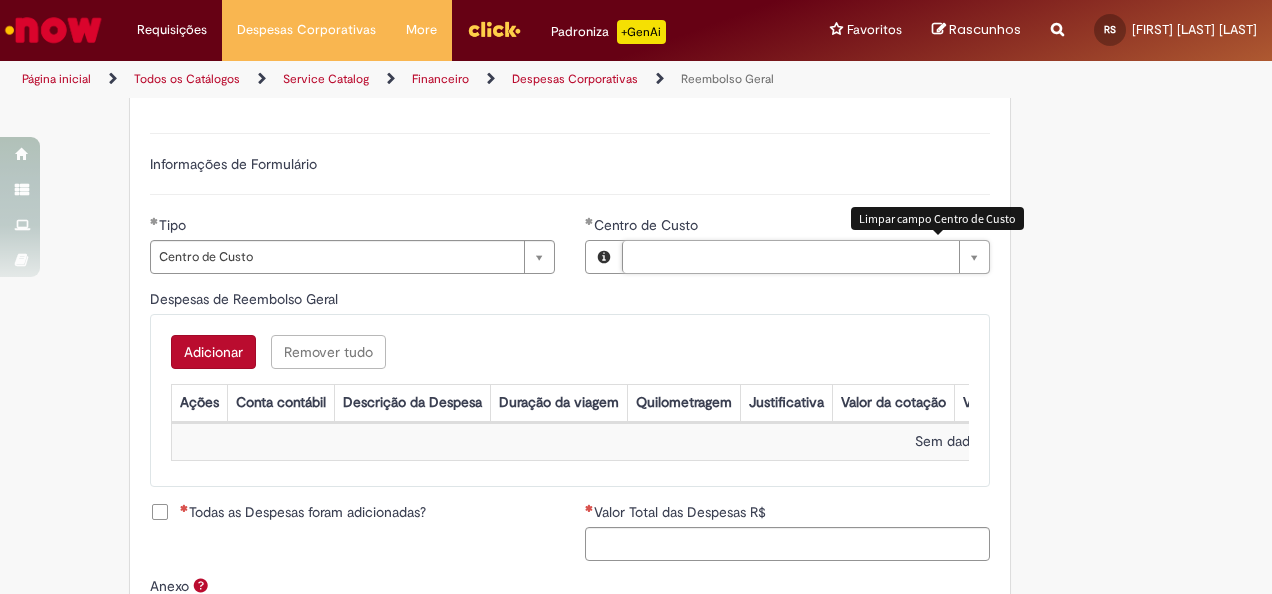 type 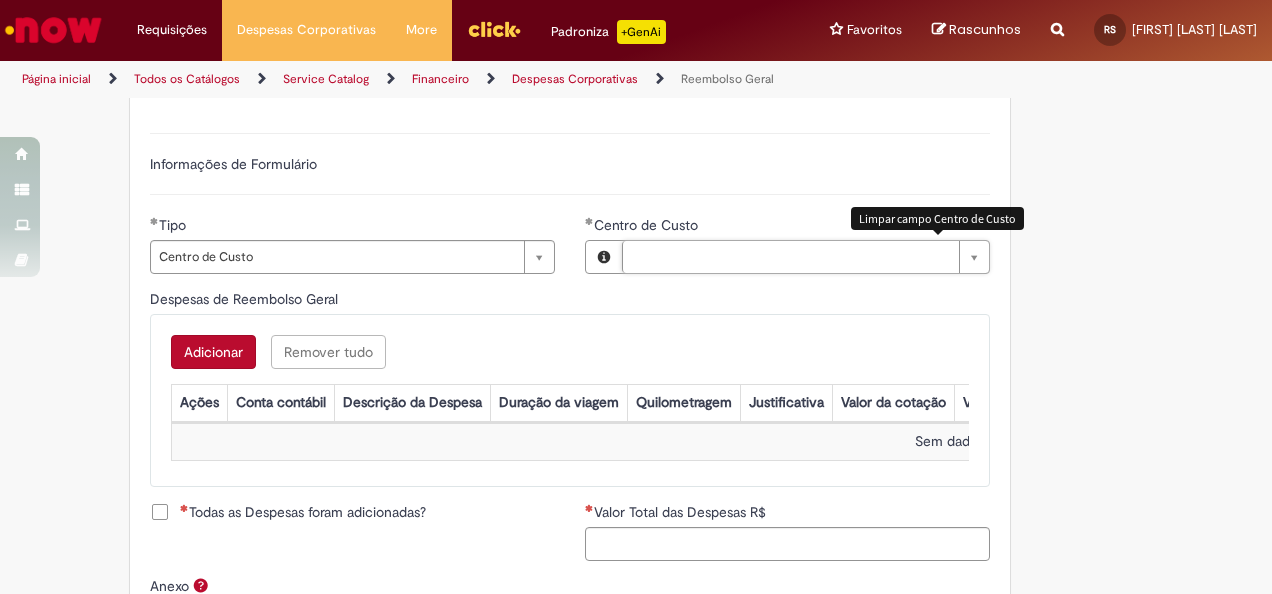 type 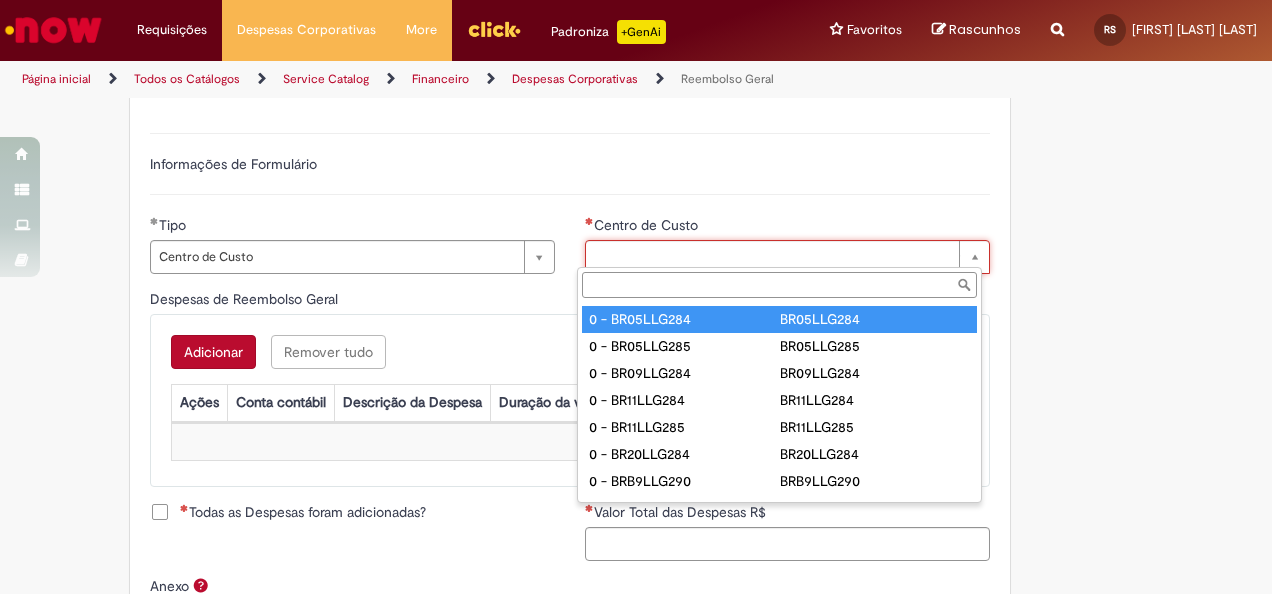 paste on "**********" 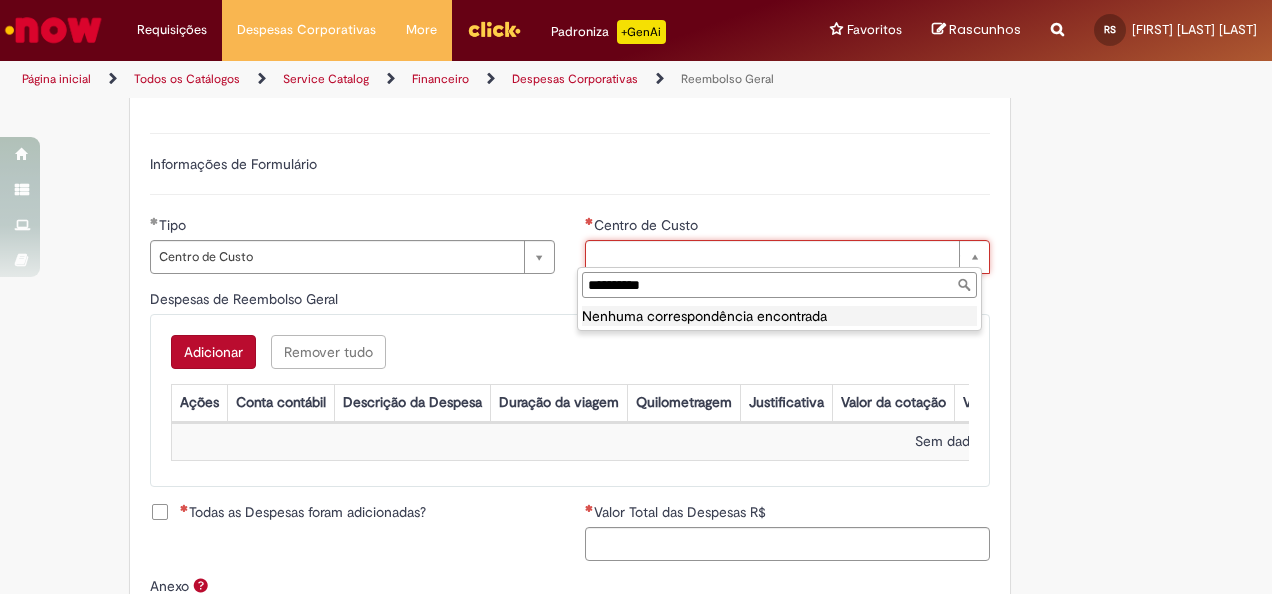drag, startPoint x: 612, startPoint y: 280, endPoint x: 882, endPoint y: 285, distance: 270.0463 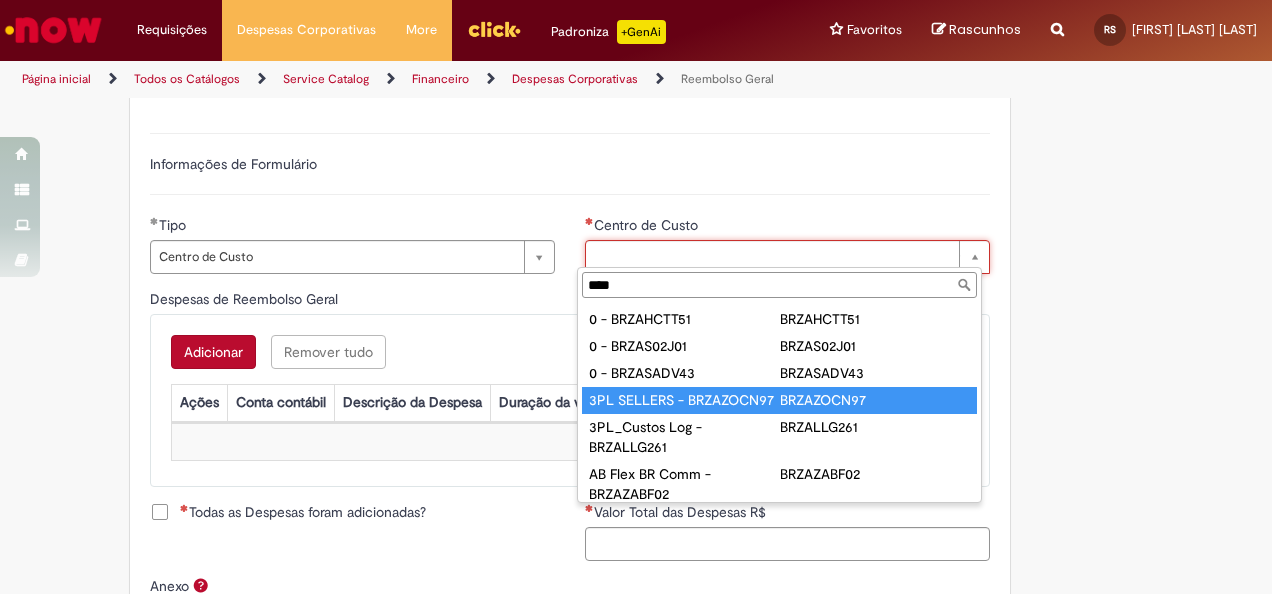 scroll, scrollTop: 57, scrollLeft: 0, axis: vertical 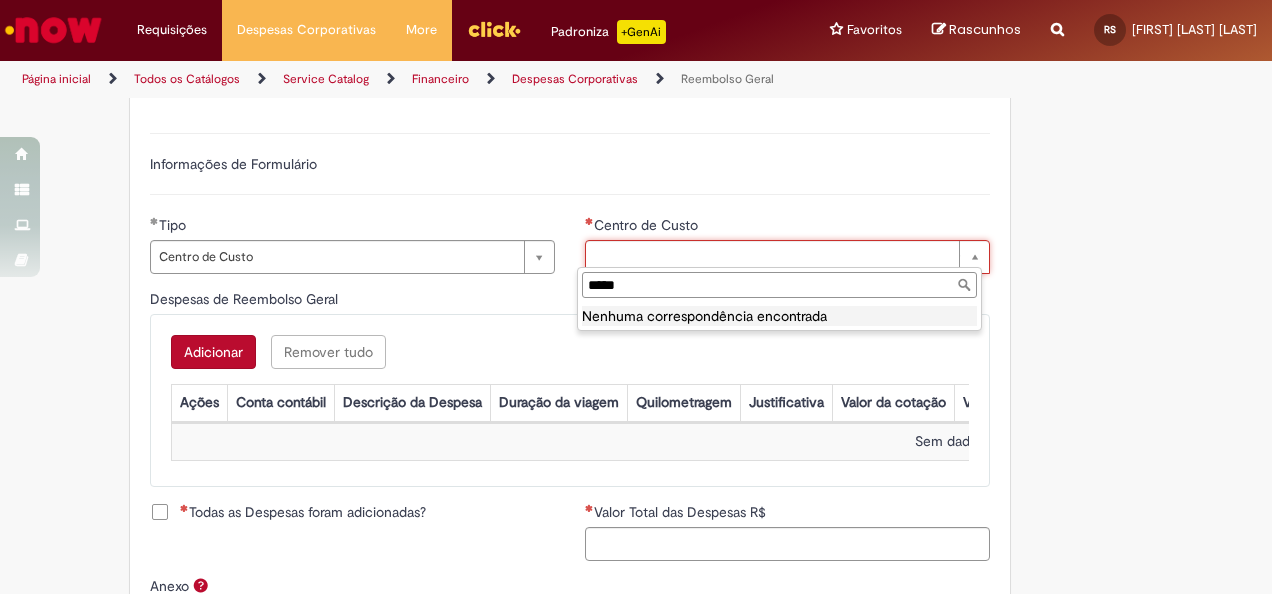 type on "****" 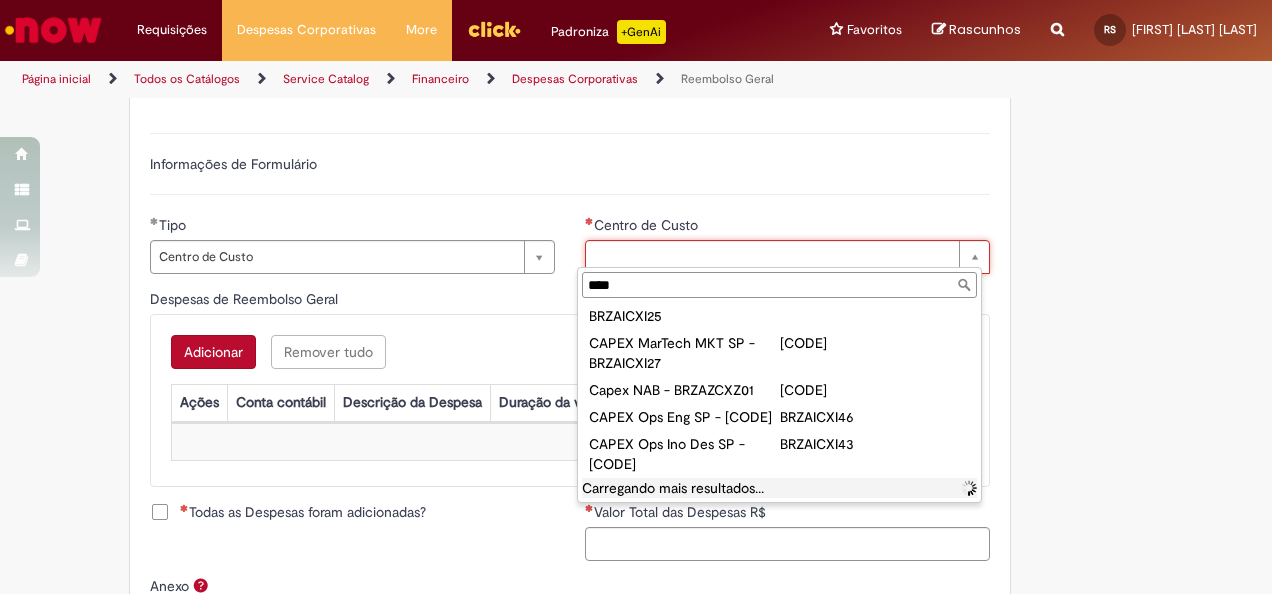 scroll, scrollTop: 8301, scrollLeft: 0, axis: vertical 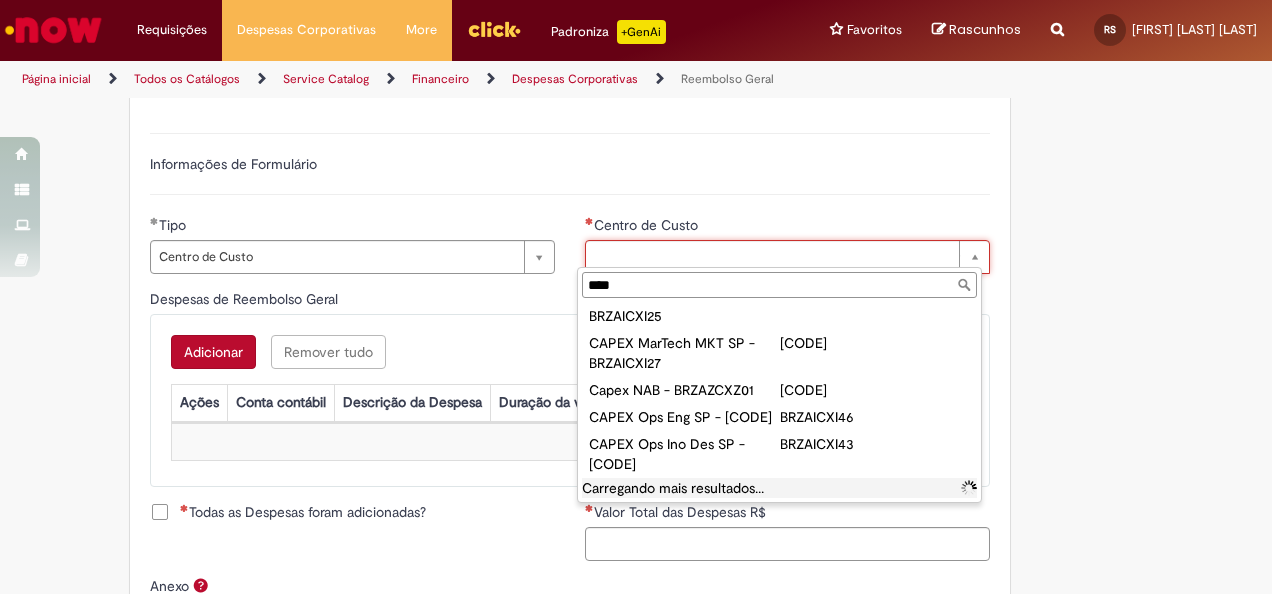 click on "****" at bounding box center (779, 285) 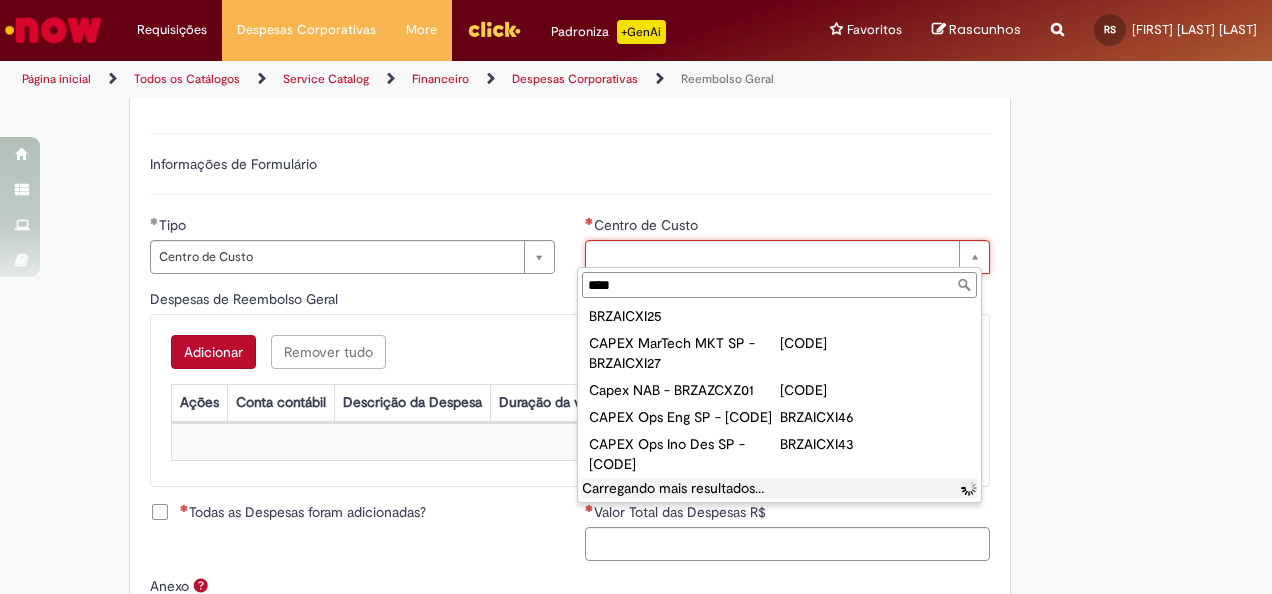 click on "****" at bounding box center [779, 285] 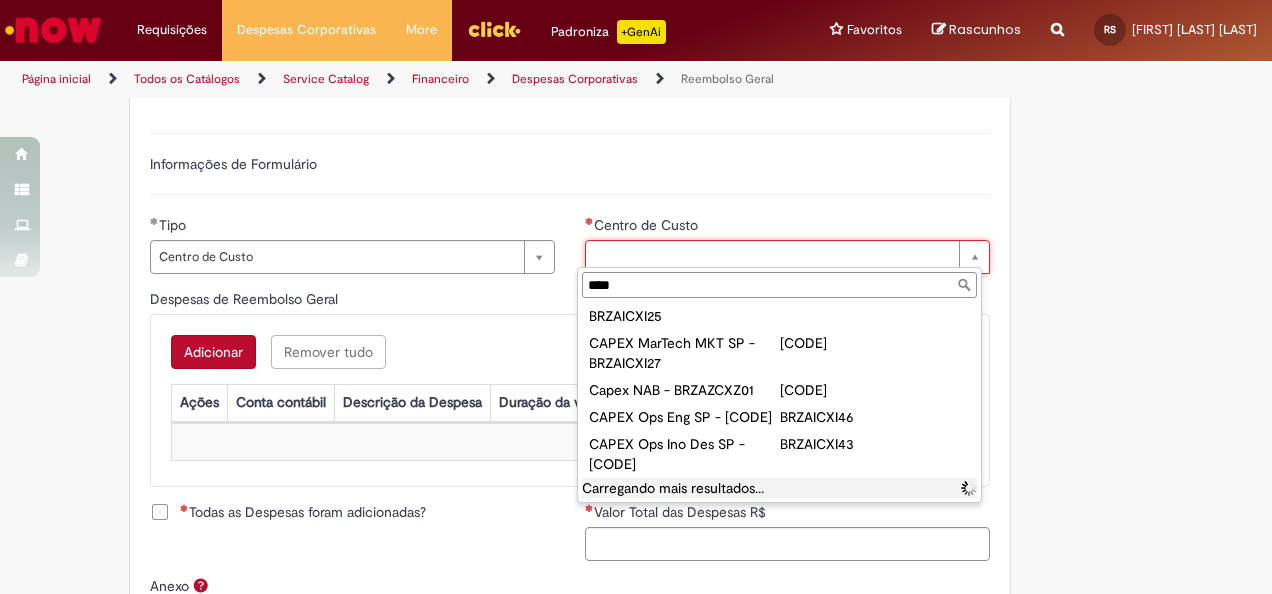 click on "****" at bounding box center [779, 285] 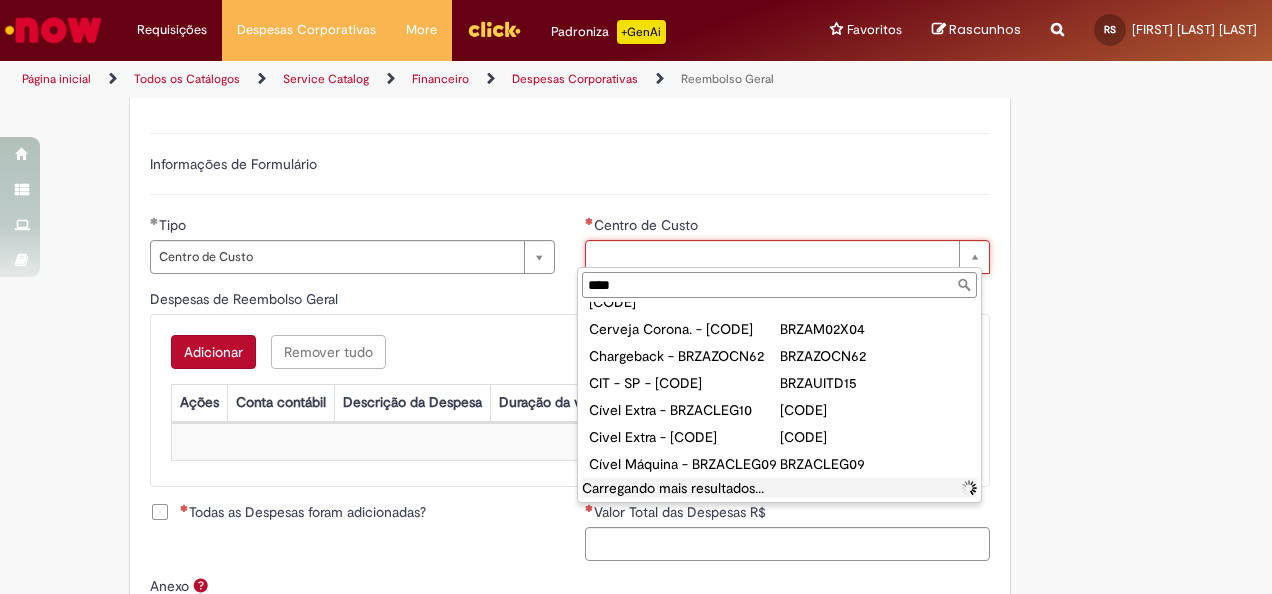 scroll, scrollTop: 11580, scrollLeft: 0, axis: vertical 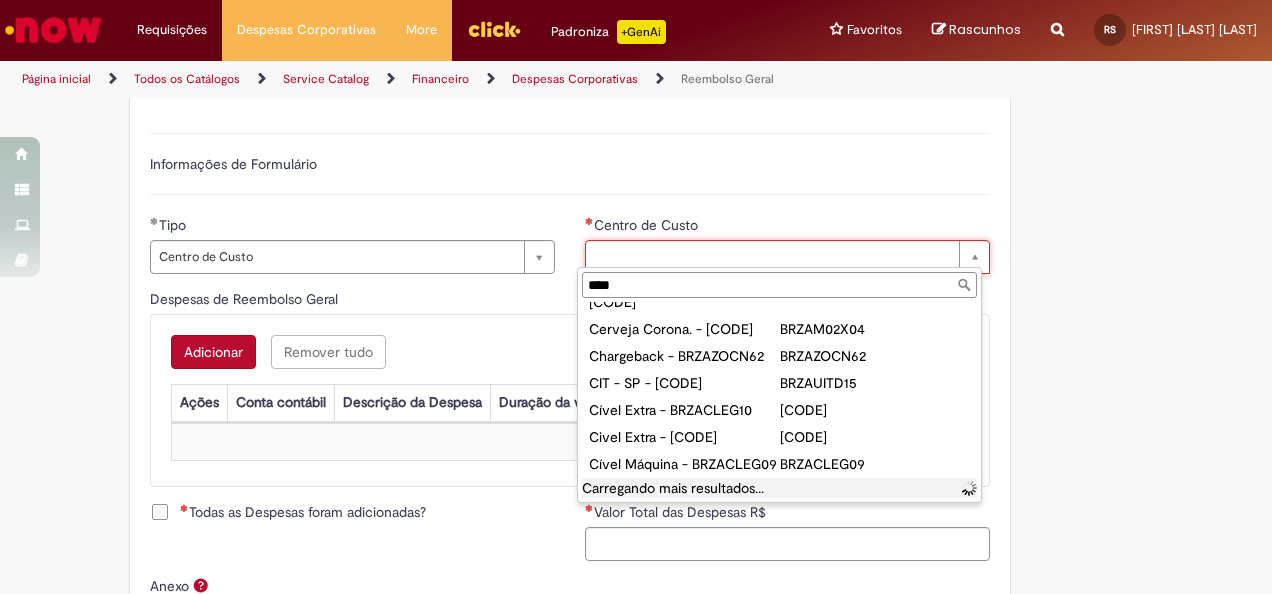 type 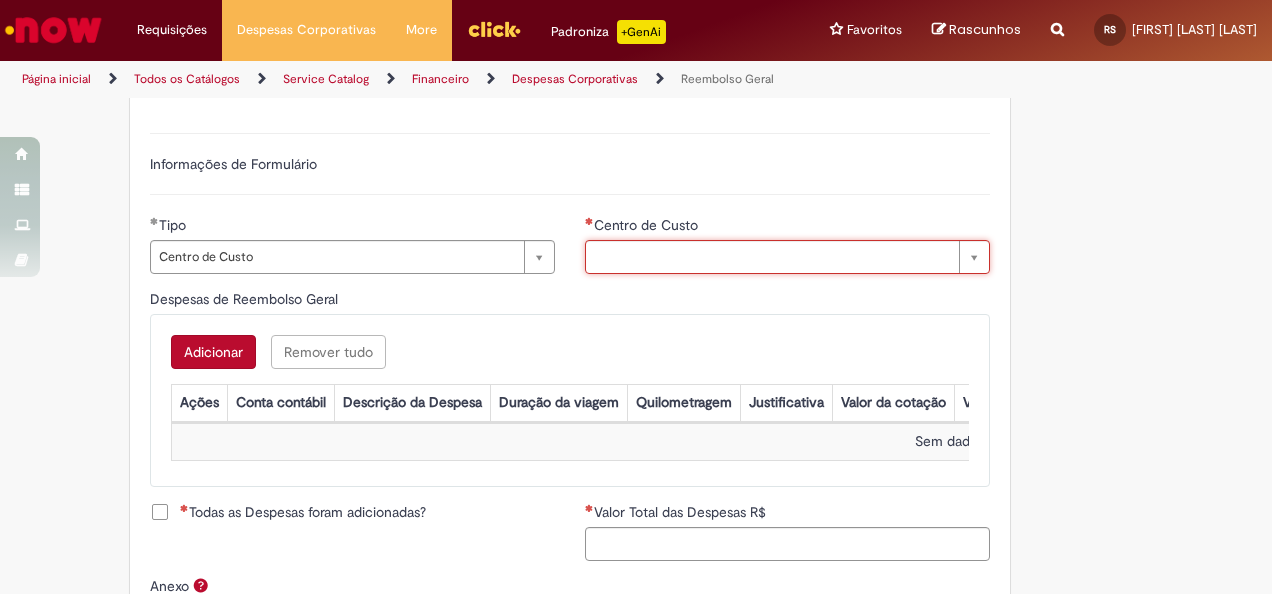 type on "*" 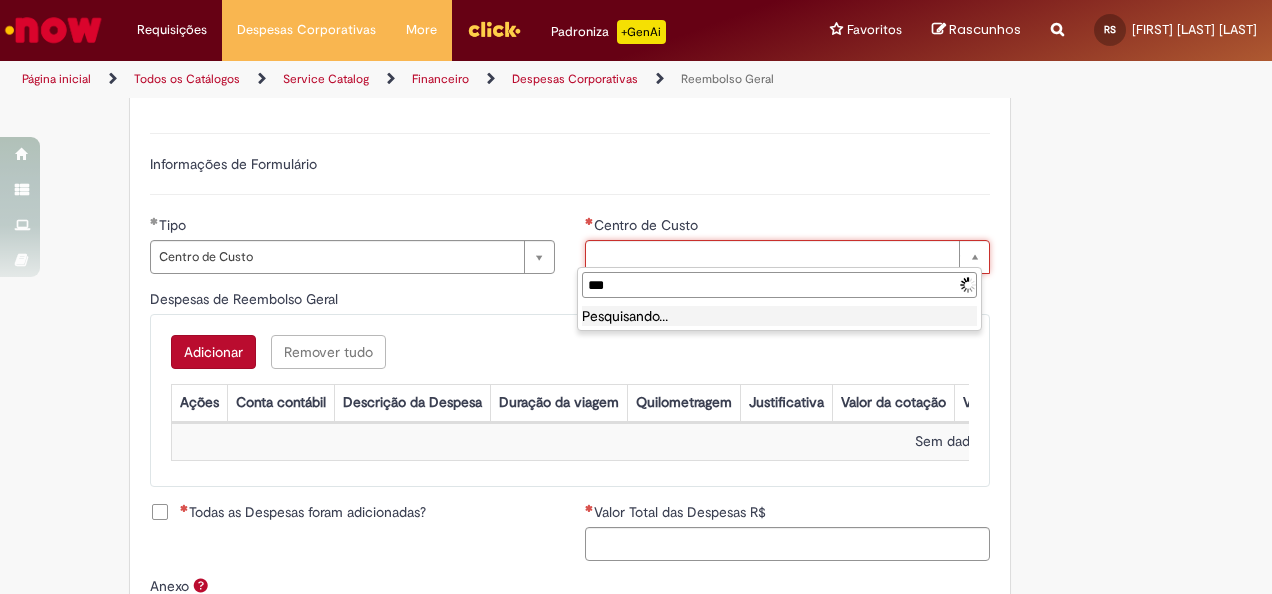 type on "****" 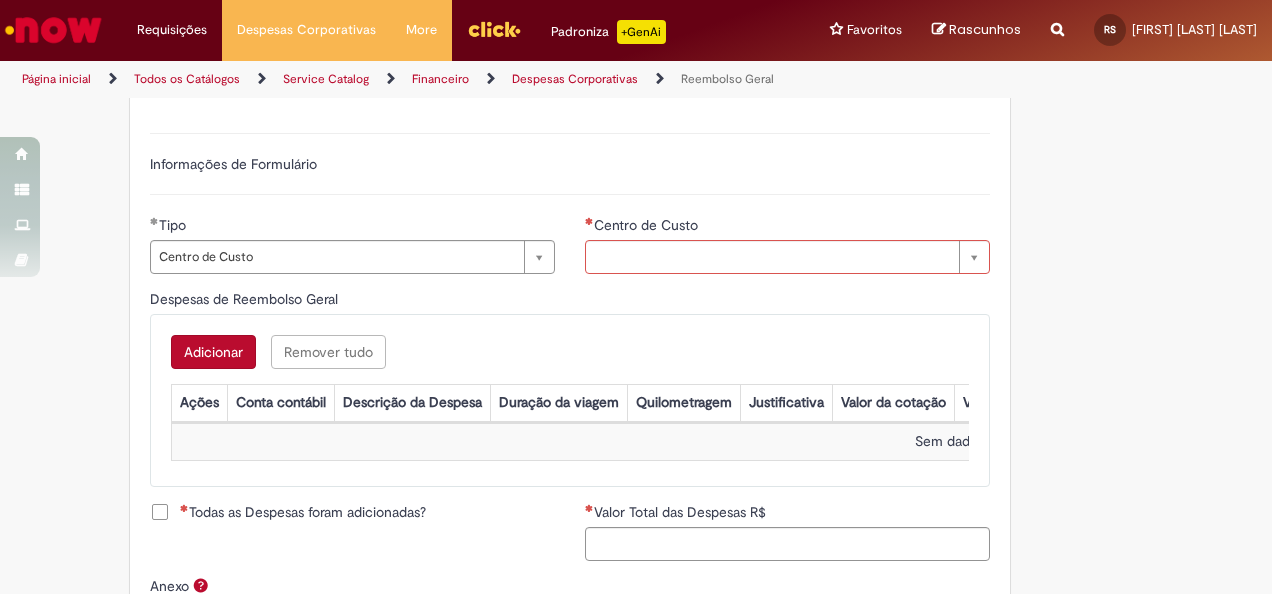 type 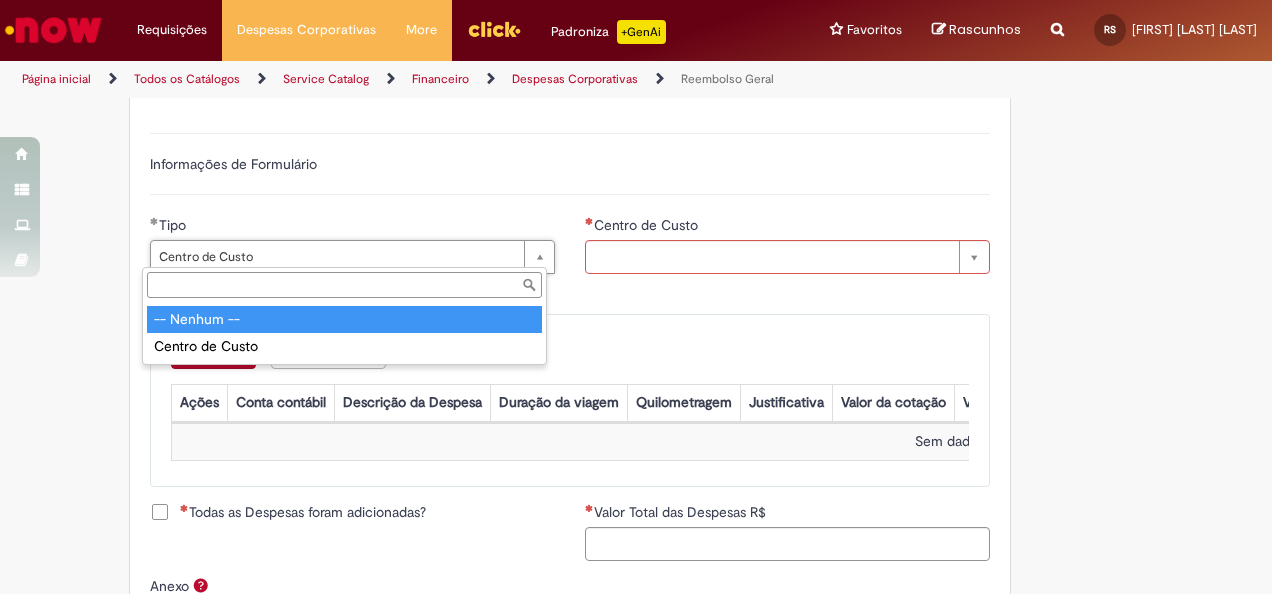 click on "Tipo" at bounding box center (344, 285) 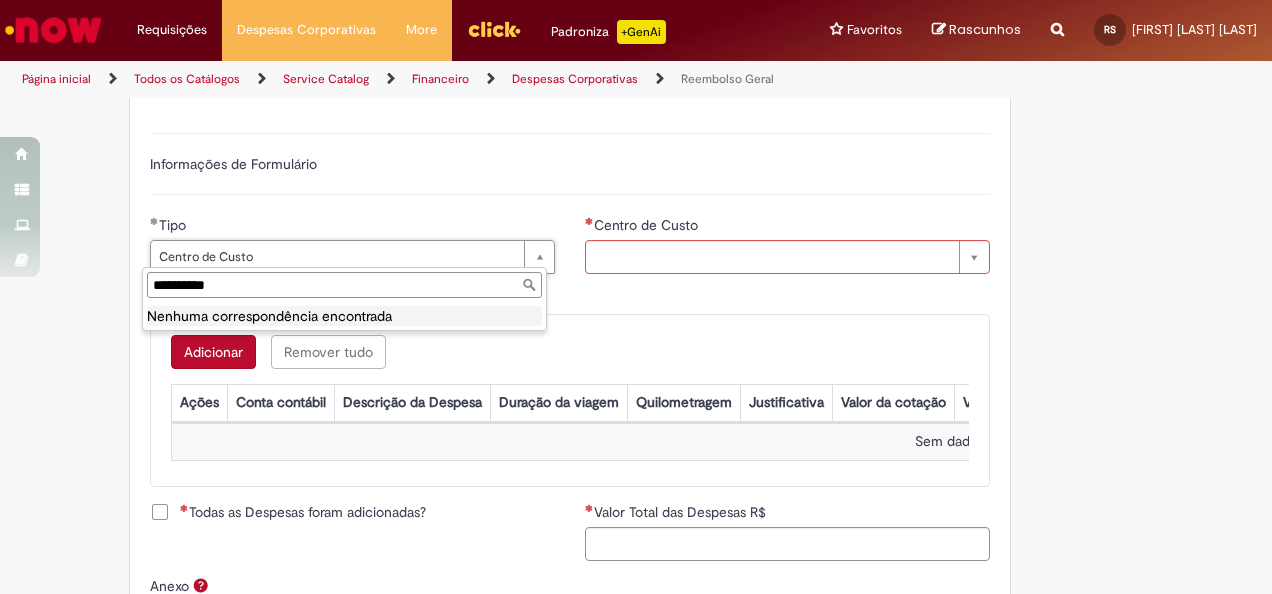 drag, startPoint x: 277, startPoint y: 284, endPoint x: 123, endPoint y: 286, distance: 154.01299 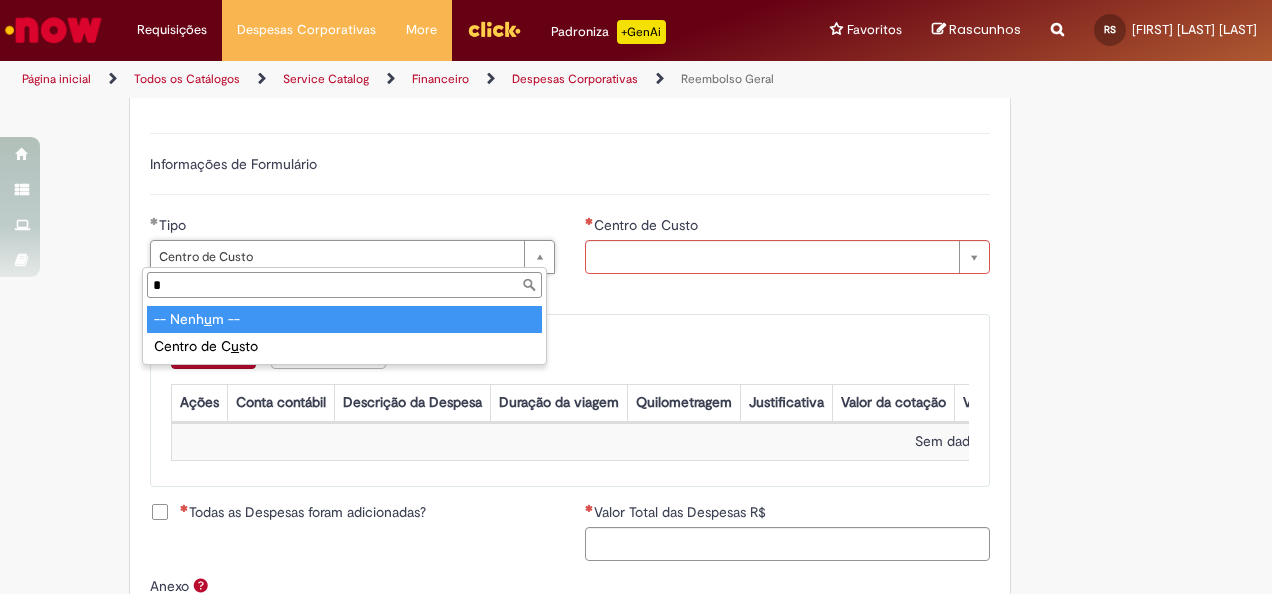 type on "**" 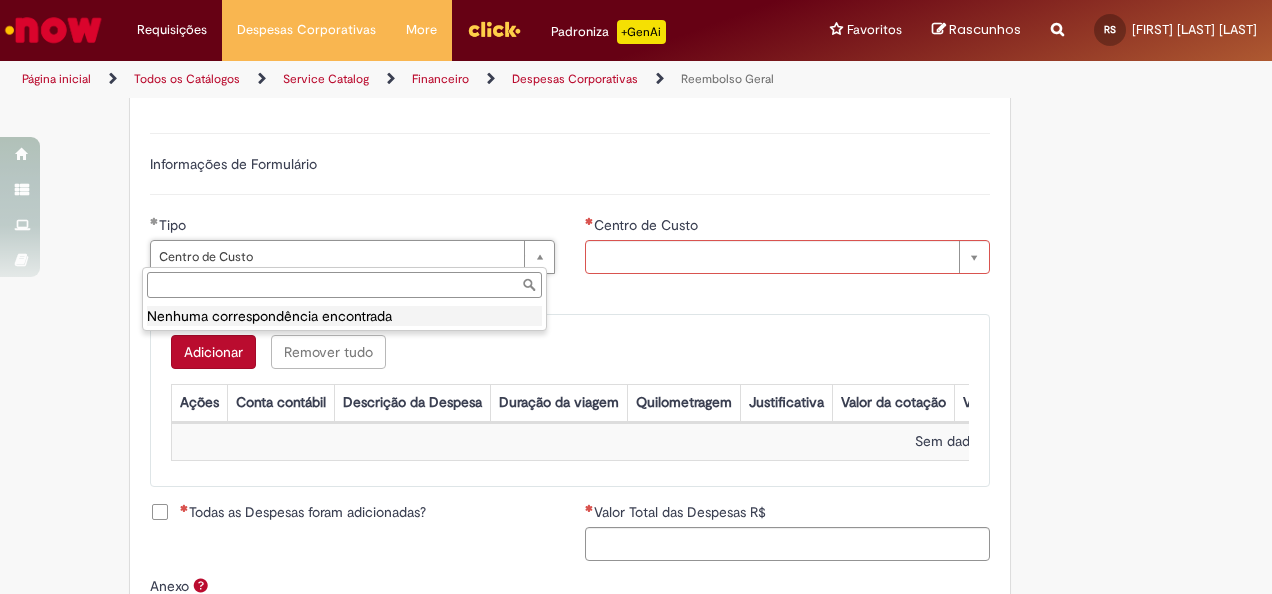 type on "**********" 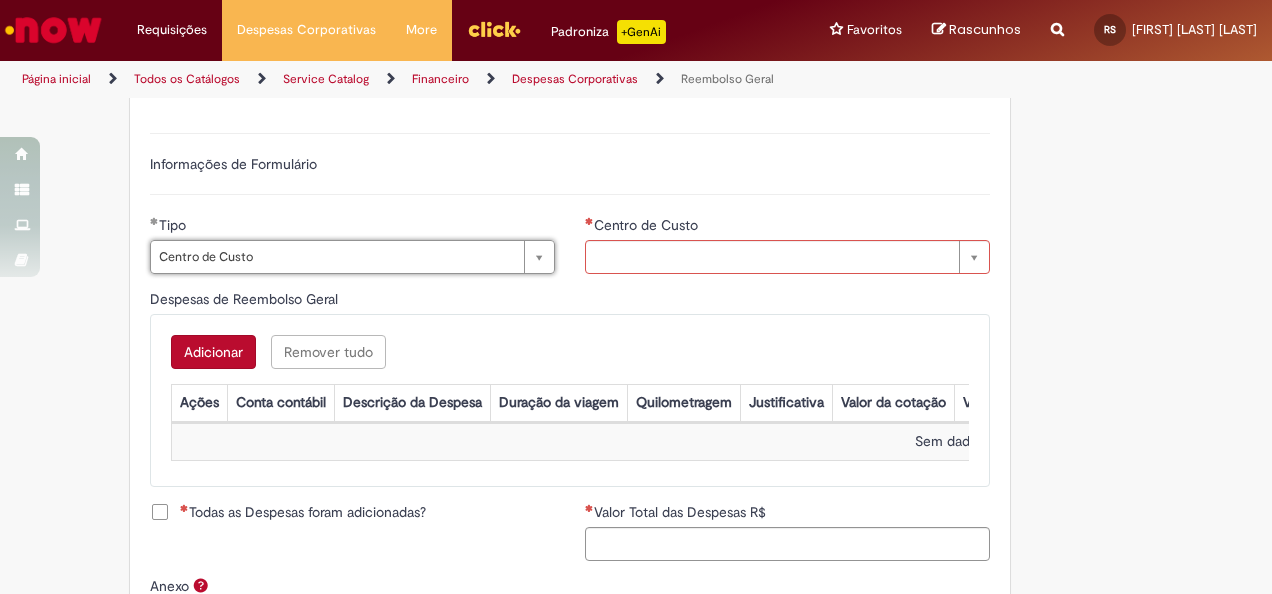 scroll, scrollTop: 0, scrollLeft: 102, axis: horizontal 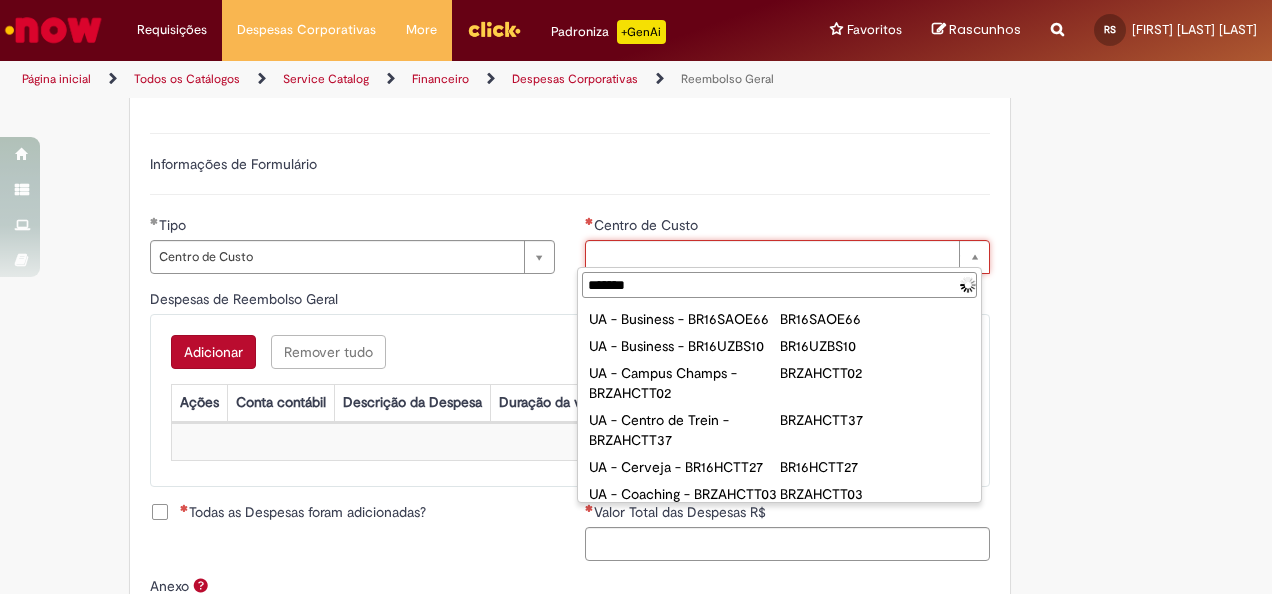 type on "********" 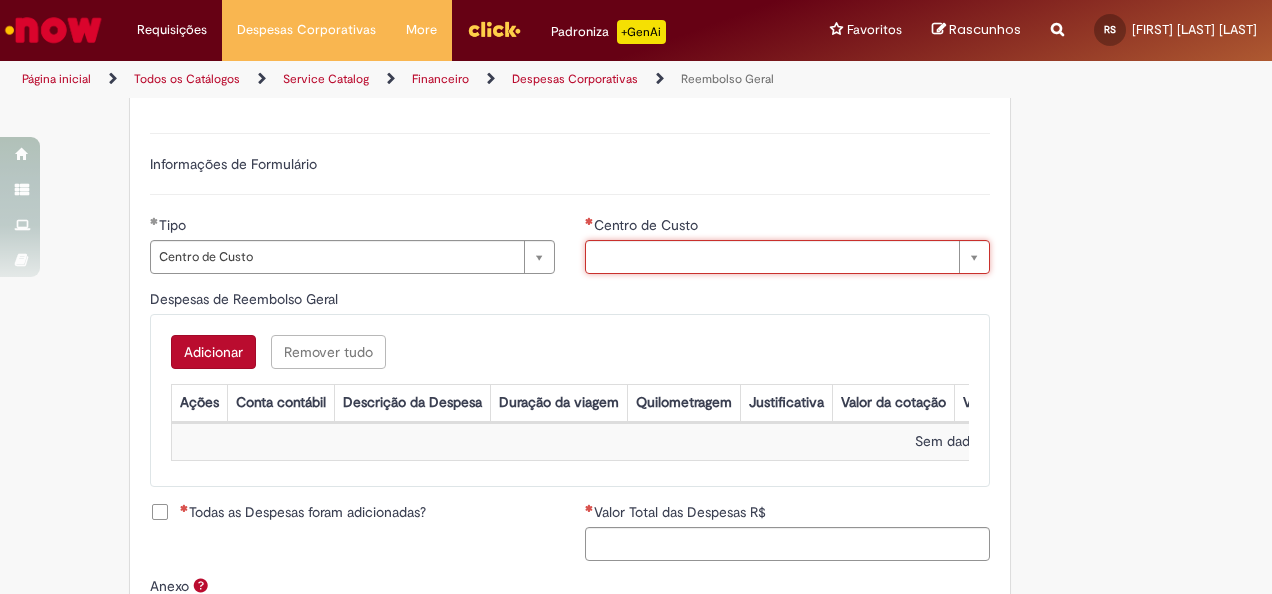 type 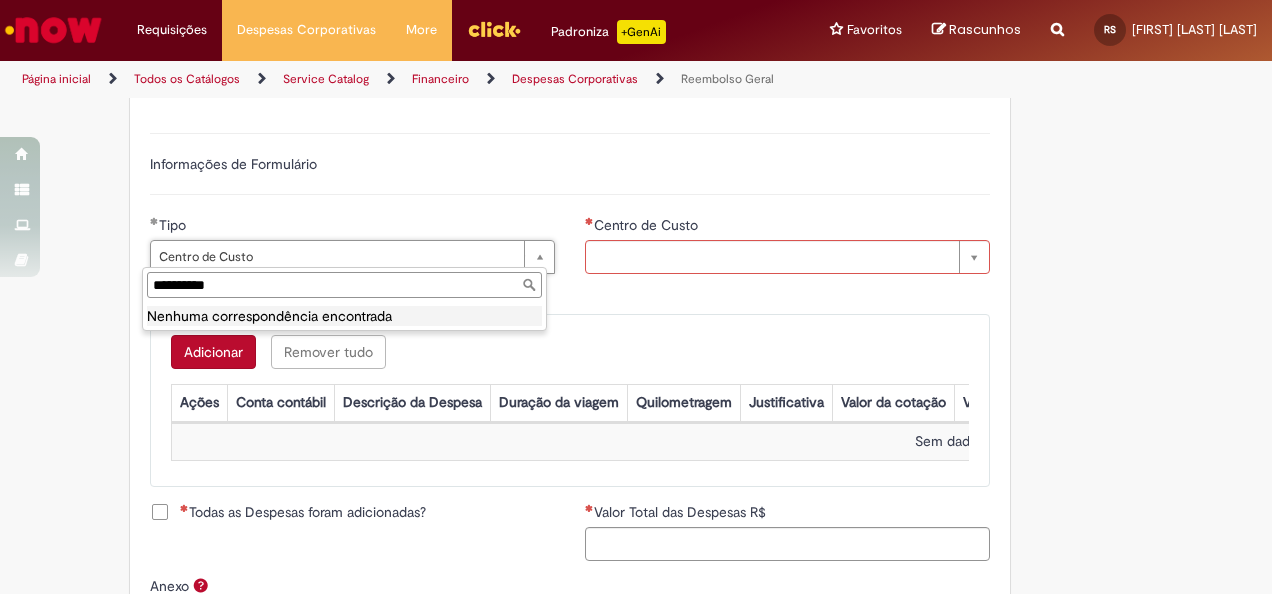 type on "**********" 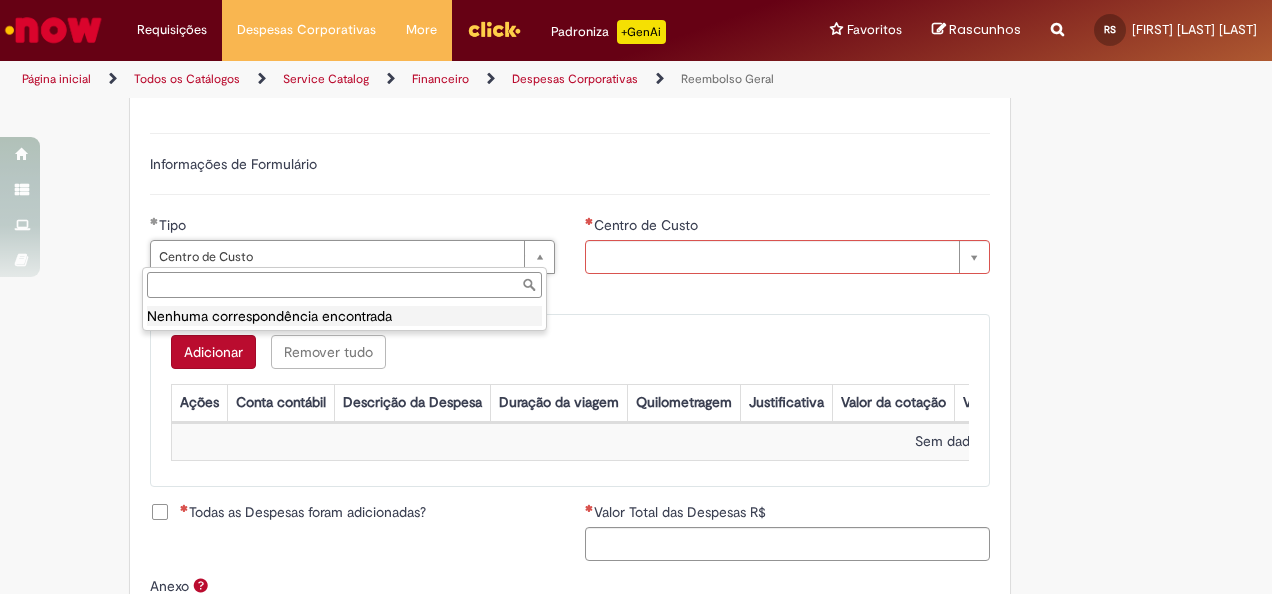 scroll, scrollTop: 0, scrollLeft: 102, axis: horizontal 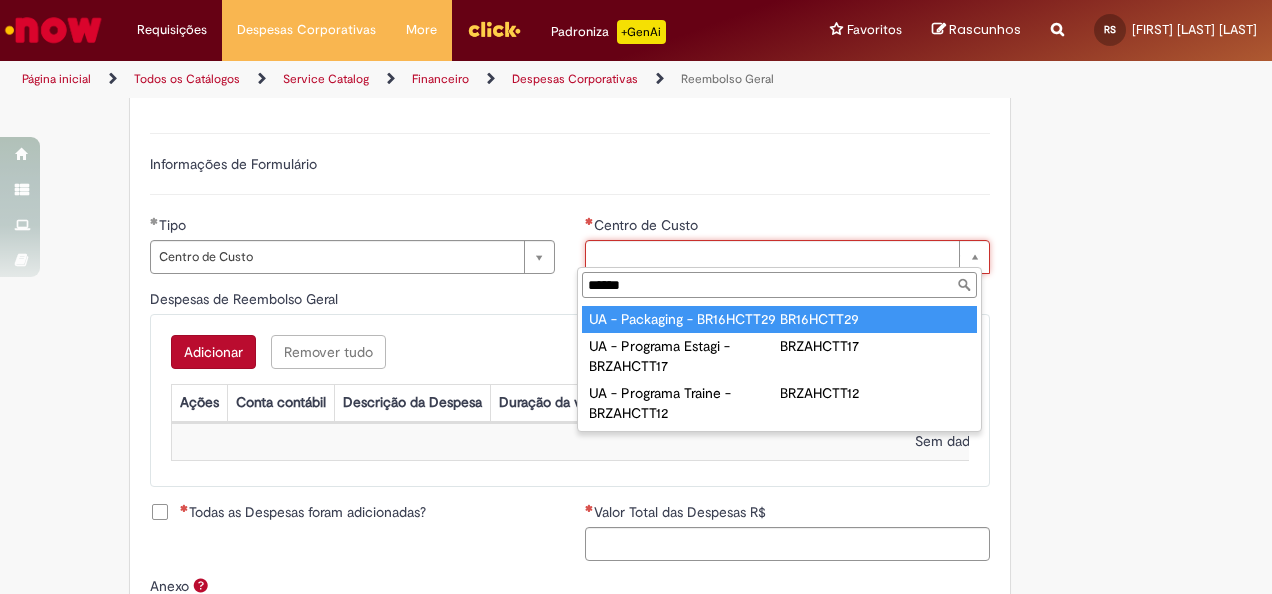type on "*******" 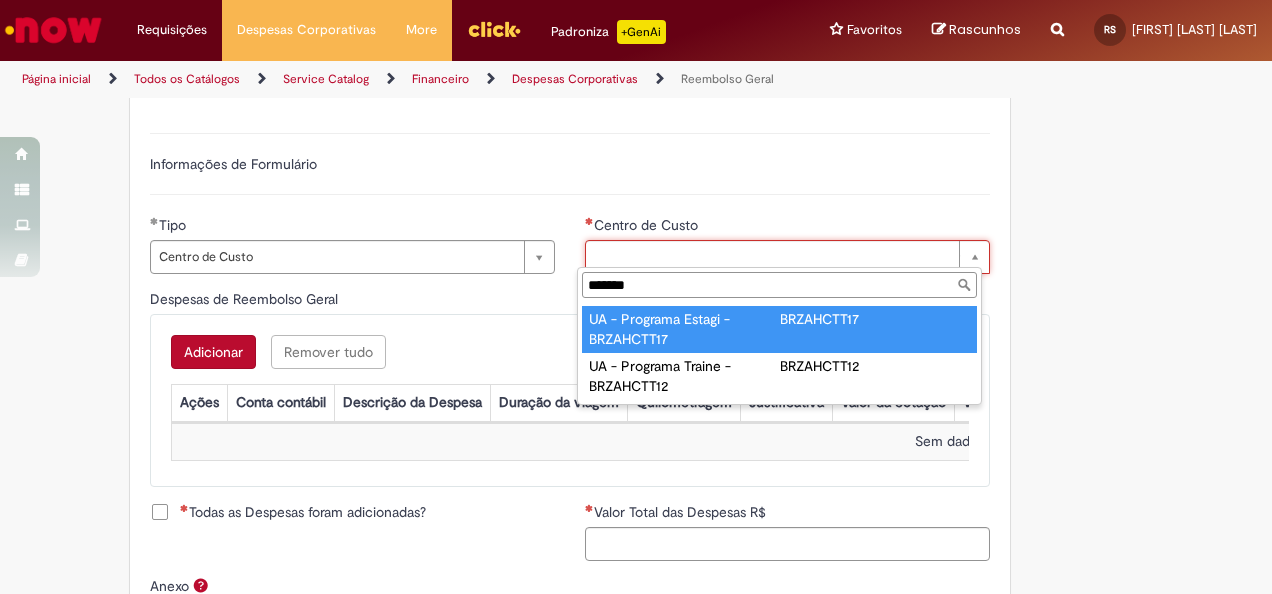 click on "*******" at bounding box center (779, 285) 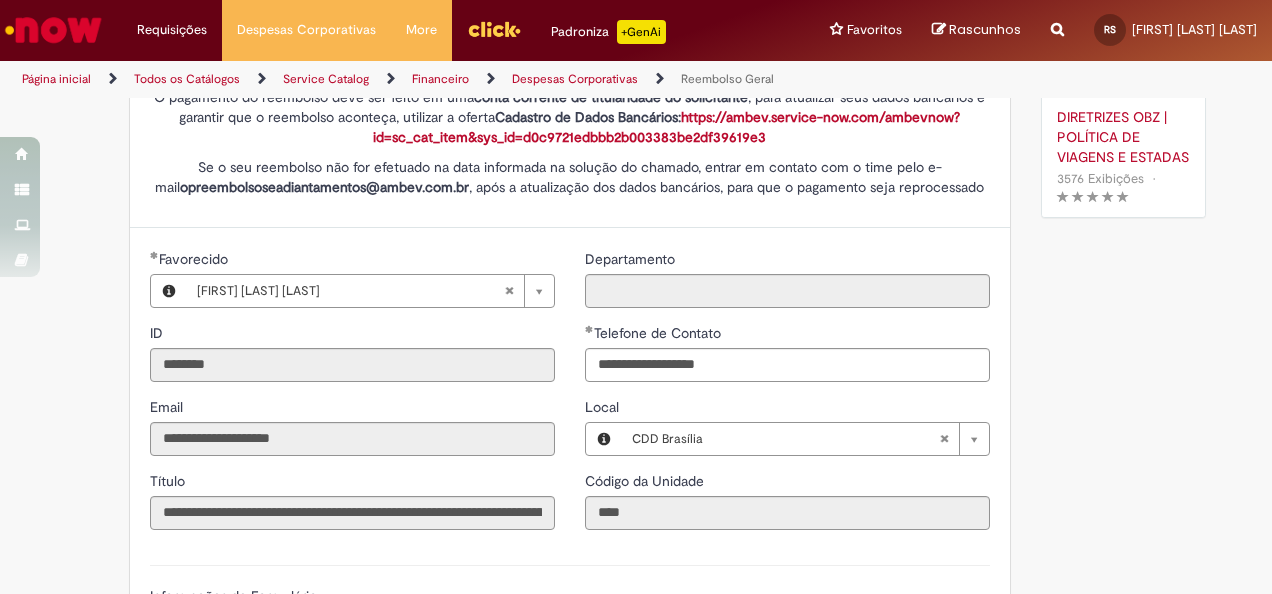 scroll, scrollTop: 0, scrollLeft: 0, axis: both 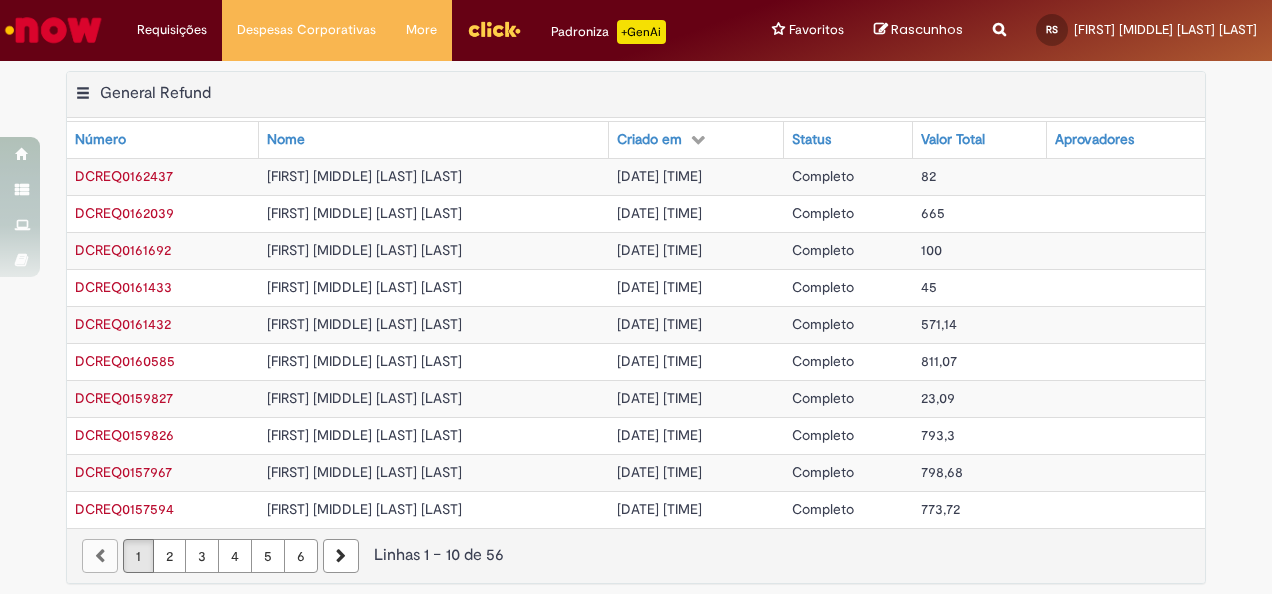 click on "DCREQ0162437" at bounding box center [124, 176] 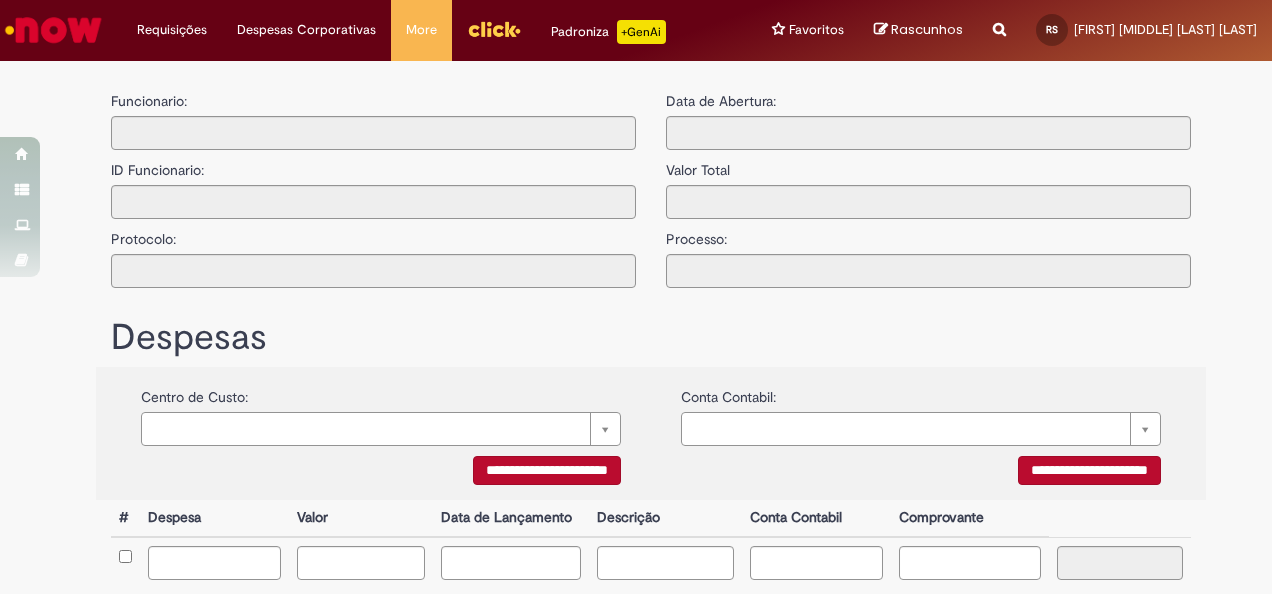 type on "**********" 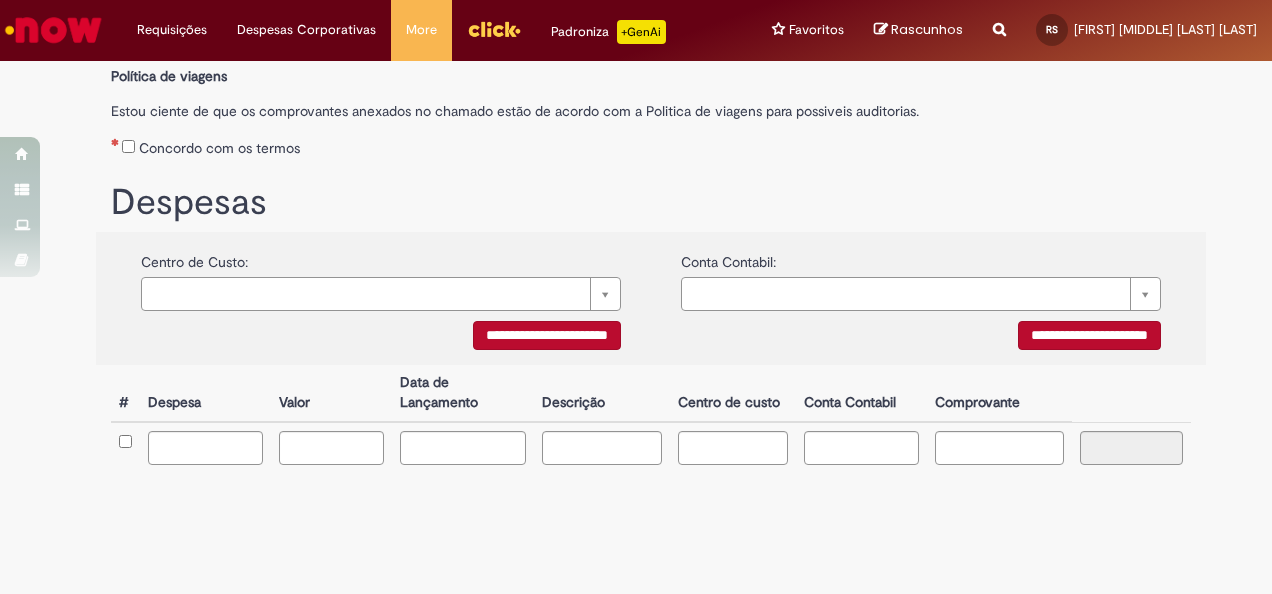 scroll, scrollTop: 354, scrollLeft: 0, axis: vertical 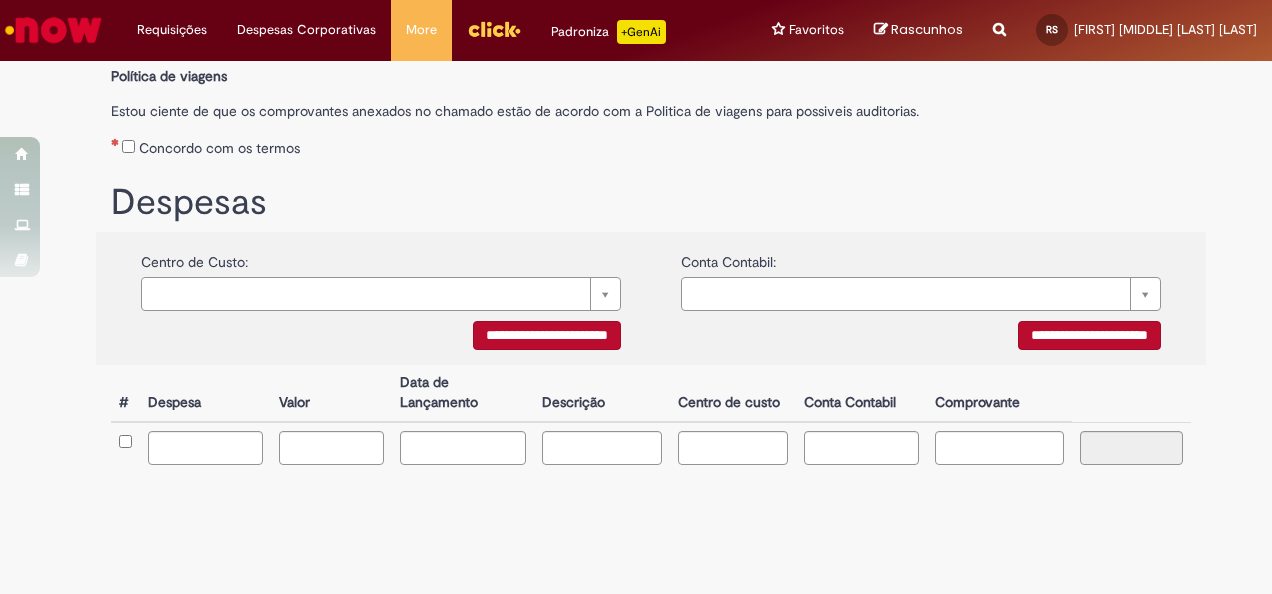 click on "**********" at bounding box center [547, 335] 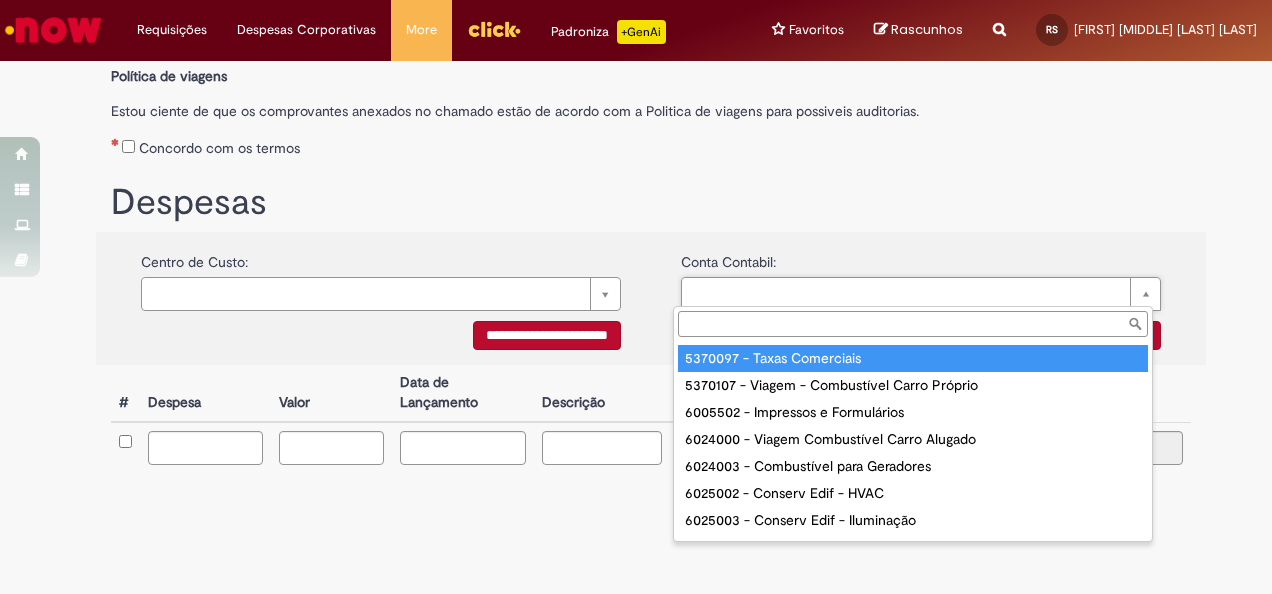 type on "**********" 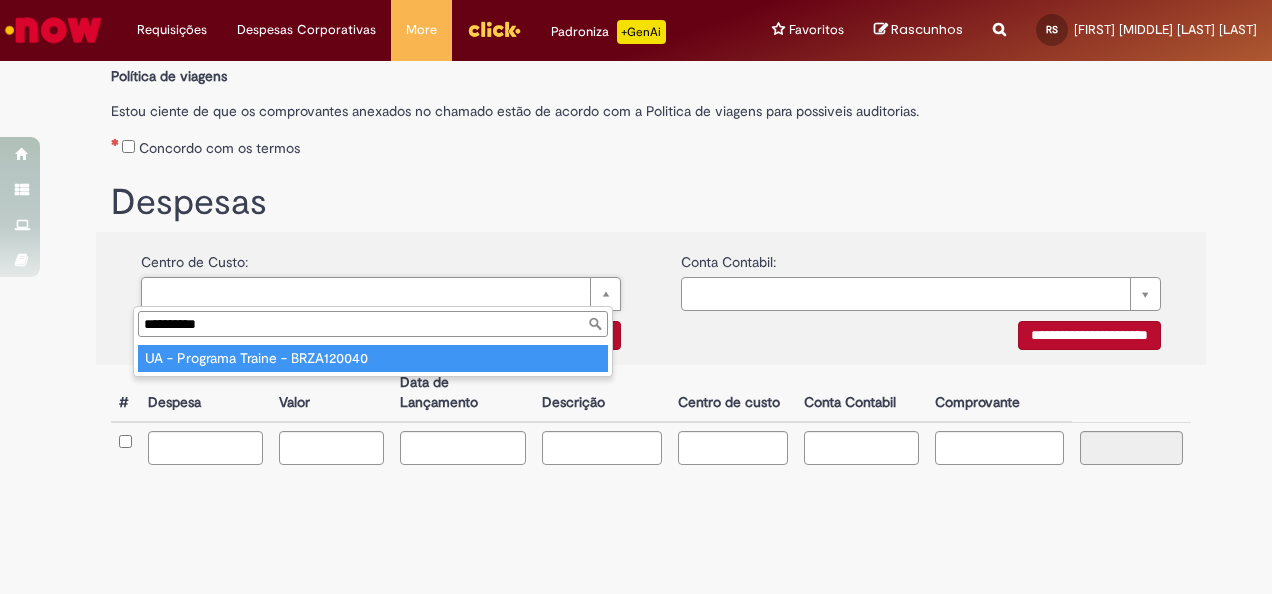 type on "**********" 